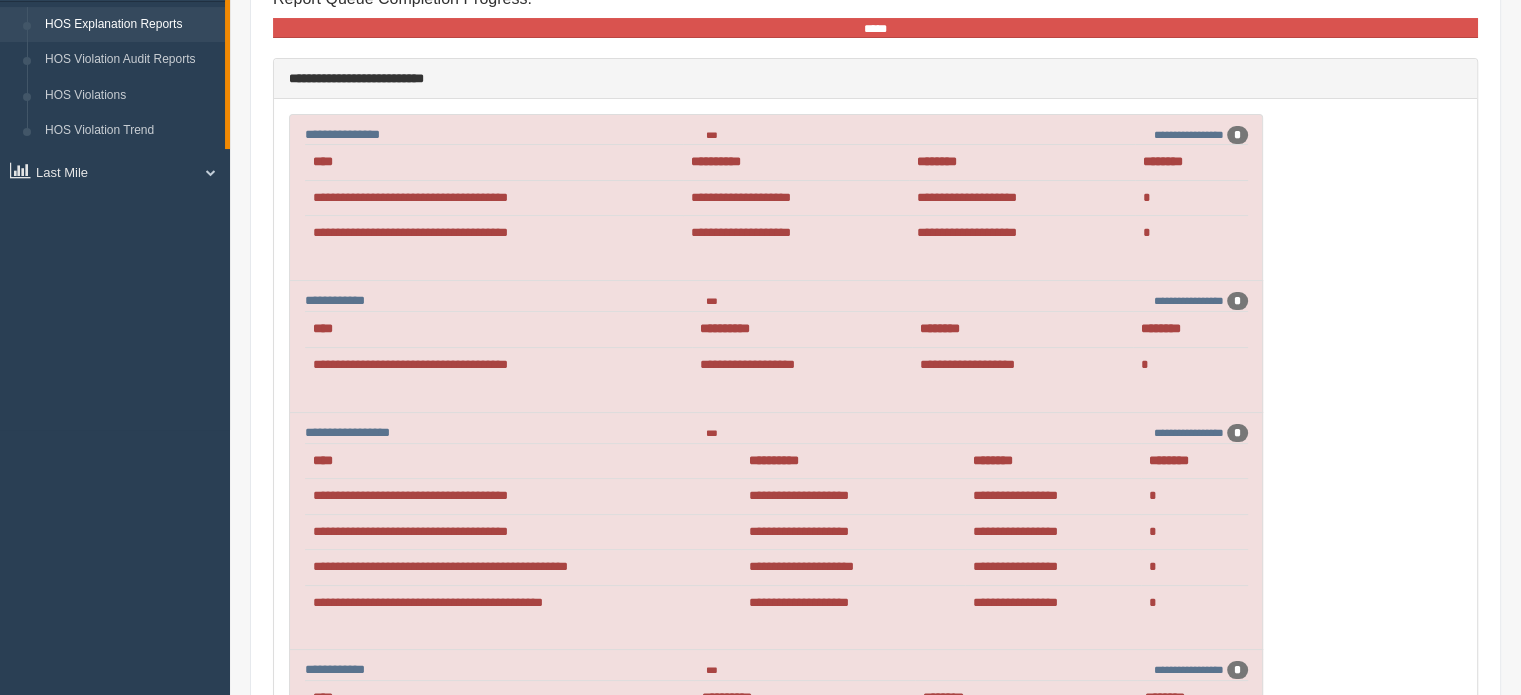 scroll, scrollTop: 253, scrollLeft: 0, axis: vertical 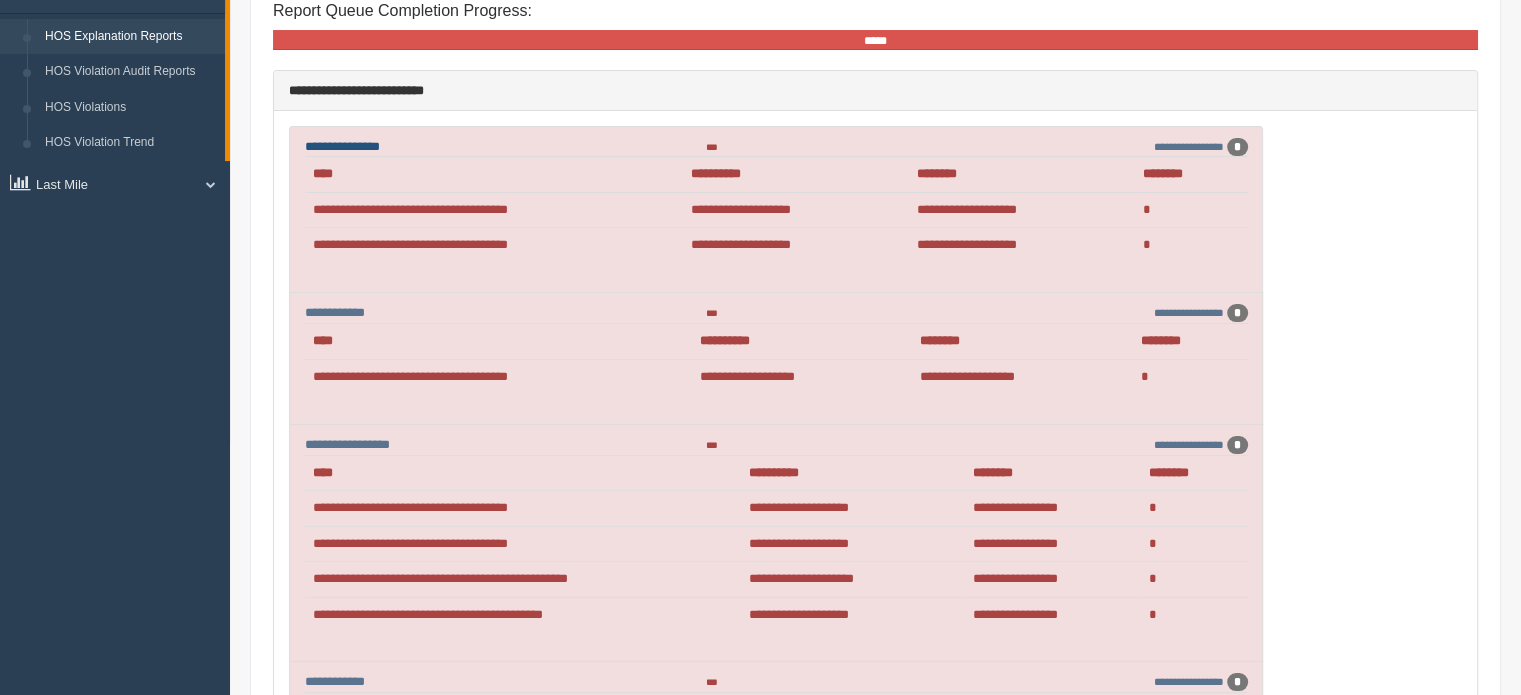 click on "**********" at bounding box center (342, 146) 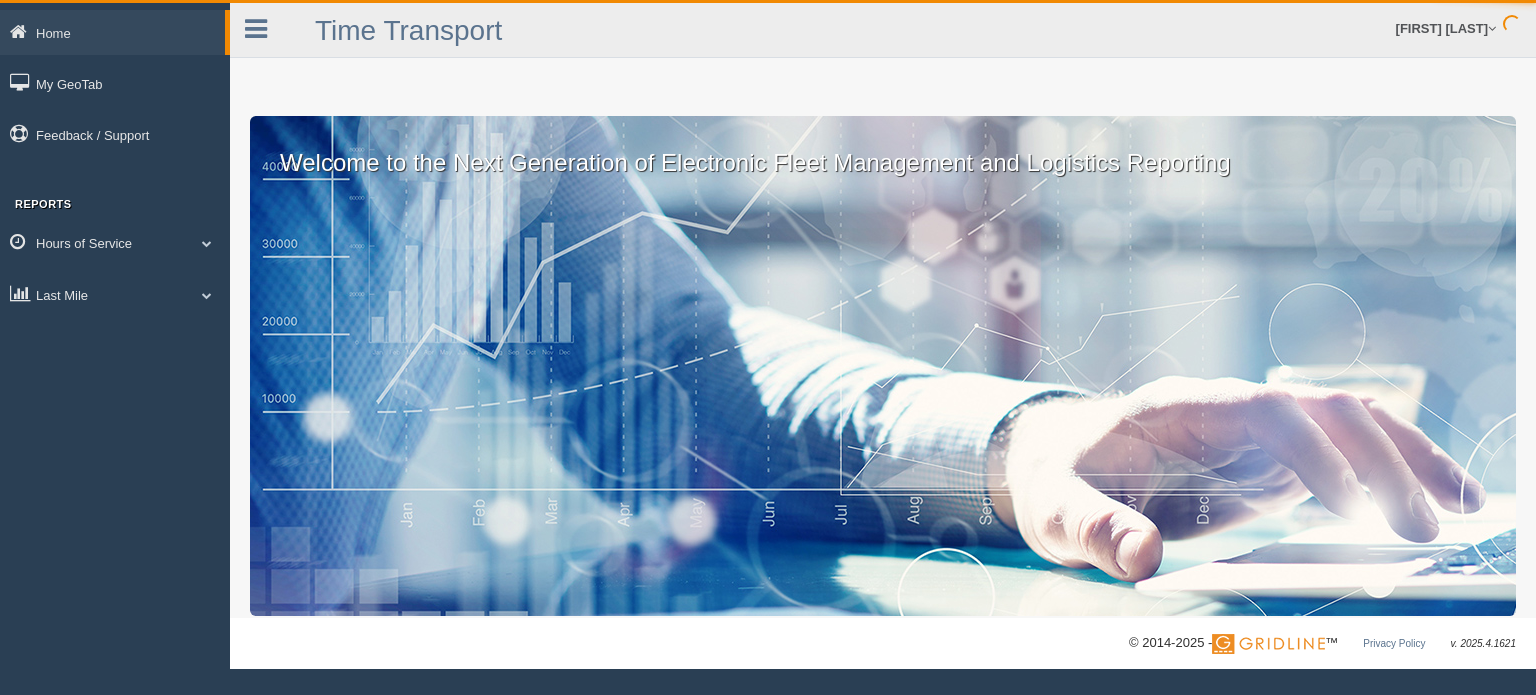 scroll, scrollTop: 0, scrollLeft: 0, axis: both 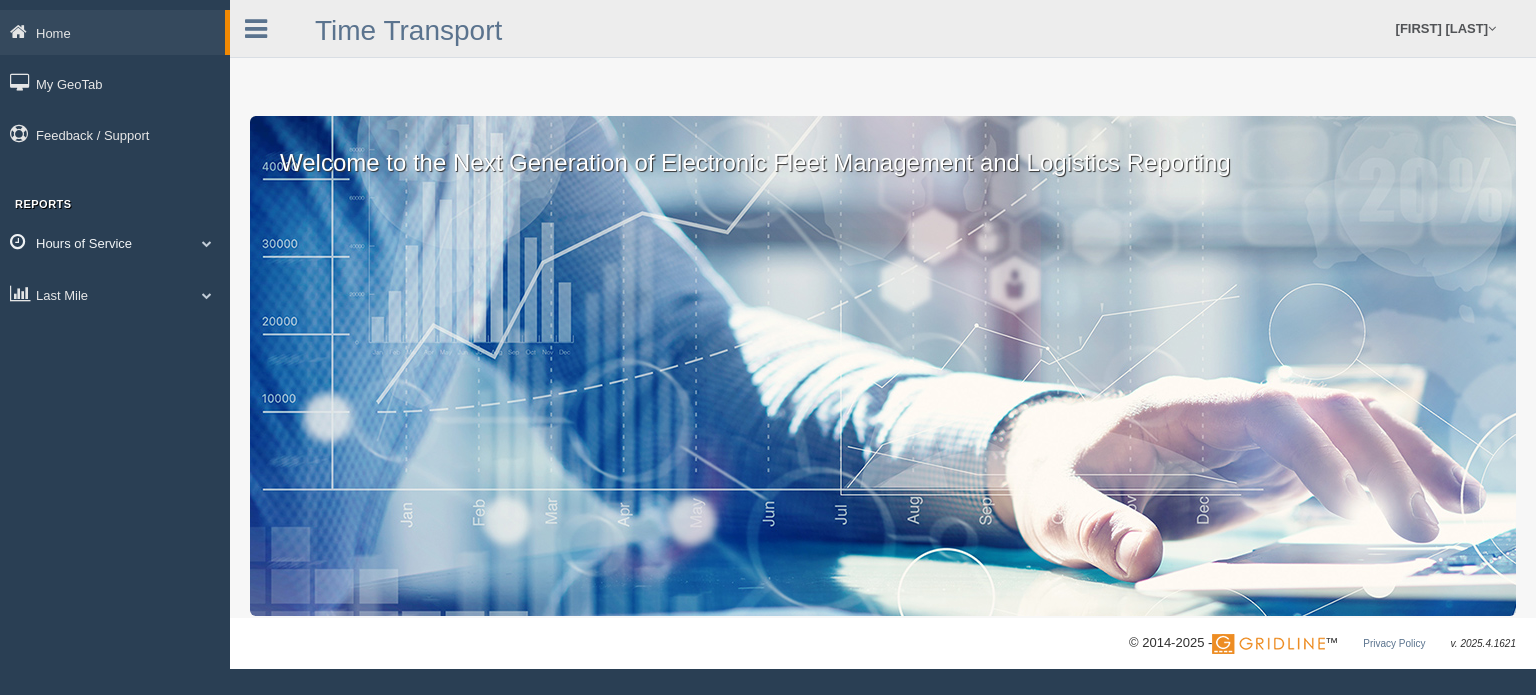 click on "Hours of Service" at bounding box center [115, 242] 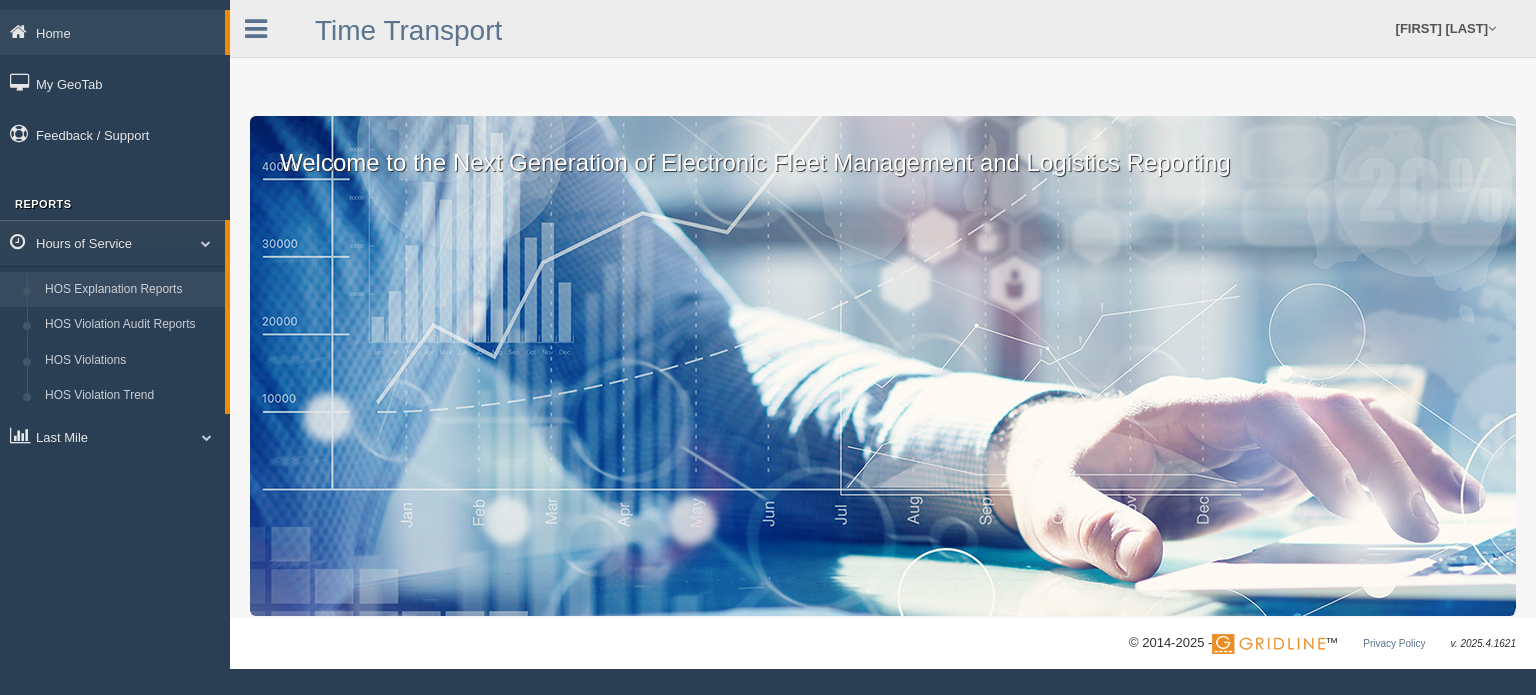 click on "HOS Explanation Reports" at bounding box center (130, 290) 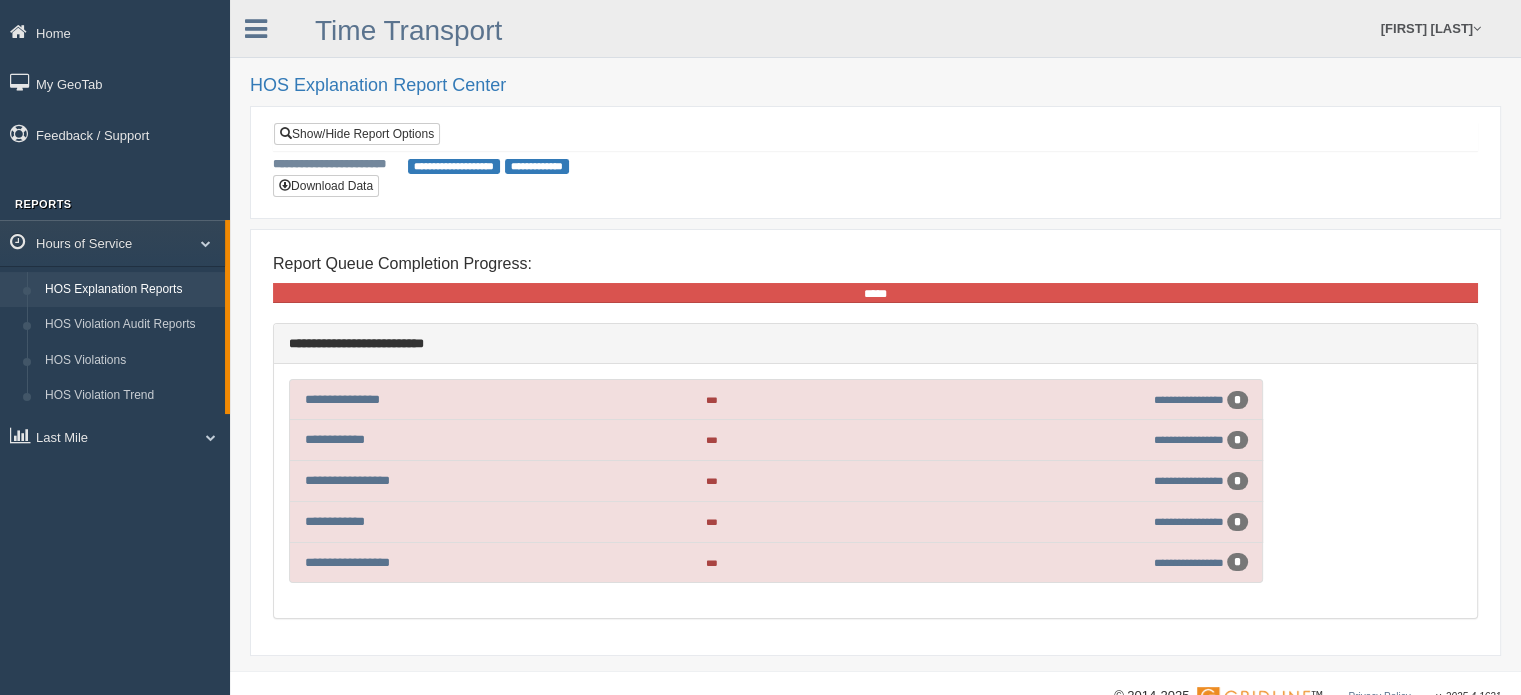 scroll, scrollTop: 41, scrollLeft: 0, axis: vertical 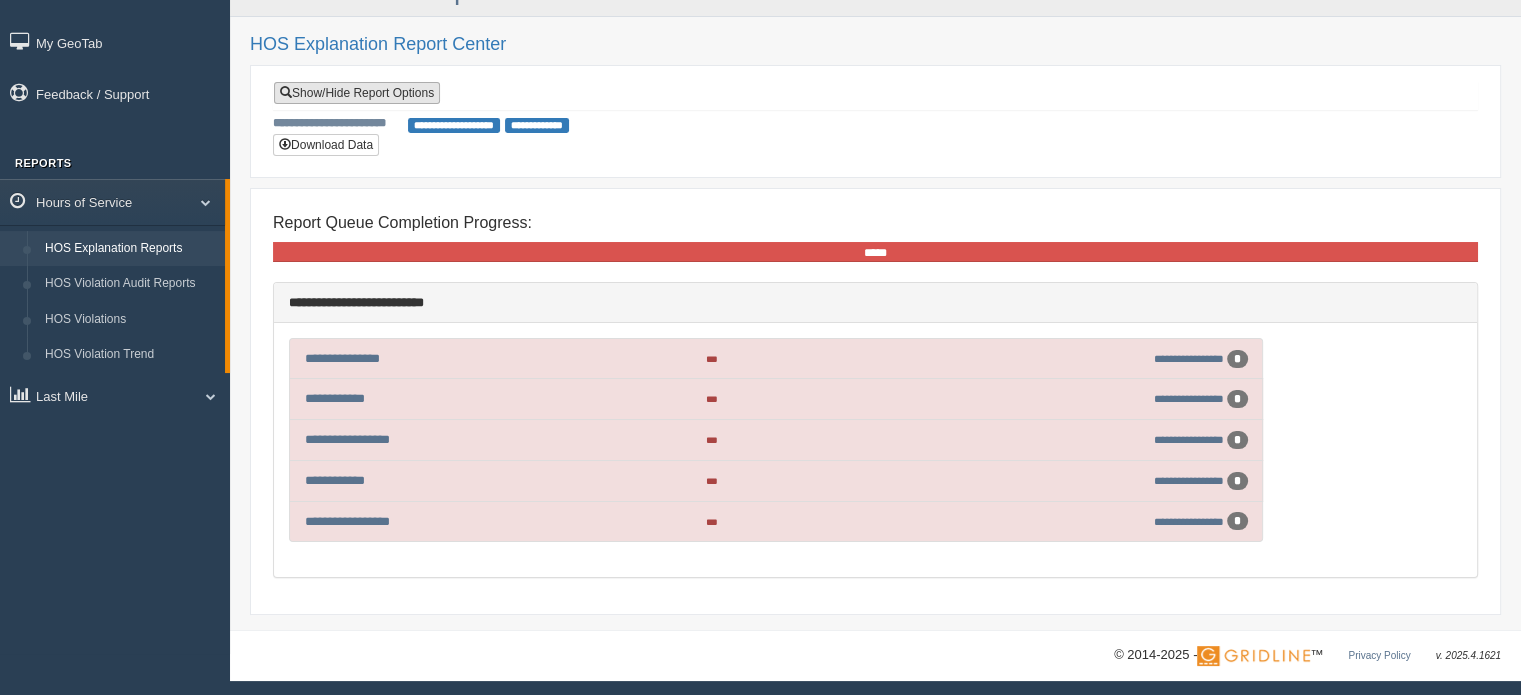 click on "Show/Hide Report Options" at bounding box center (357, 93) 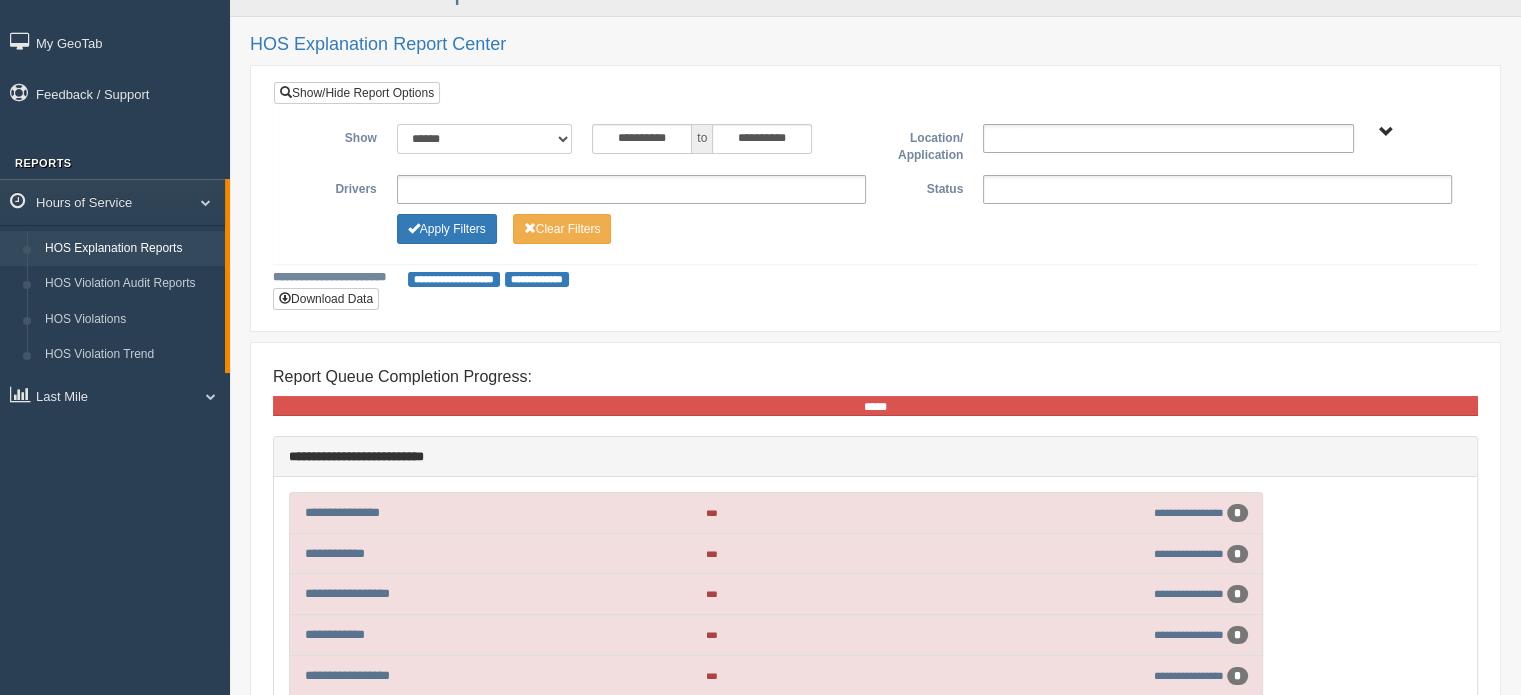 click on "**********" at bounding box center [485, 139] 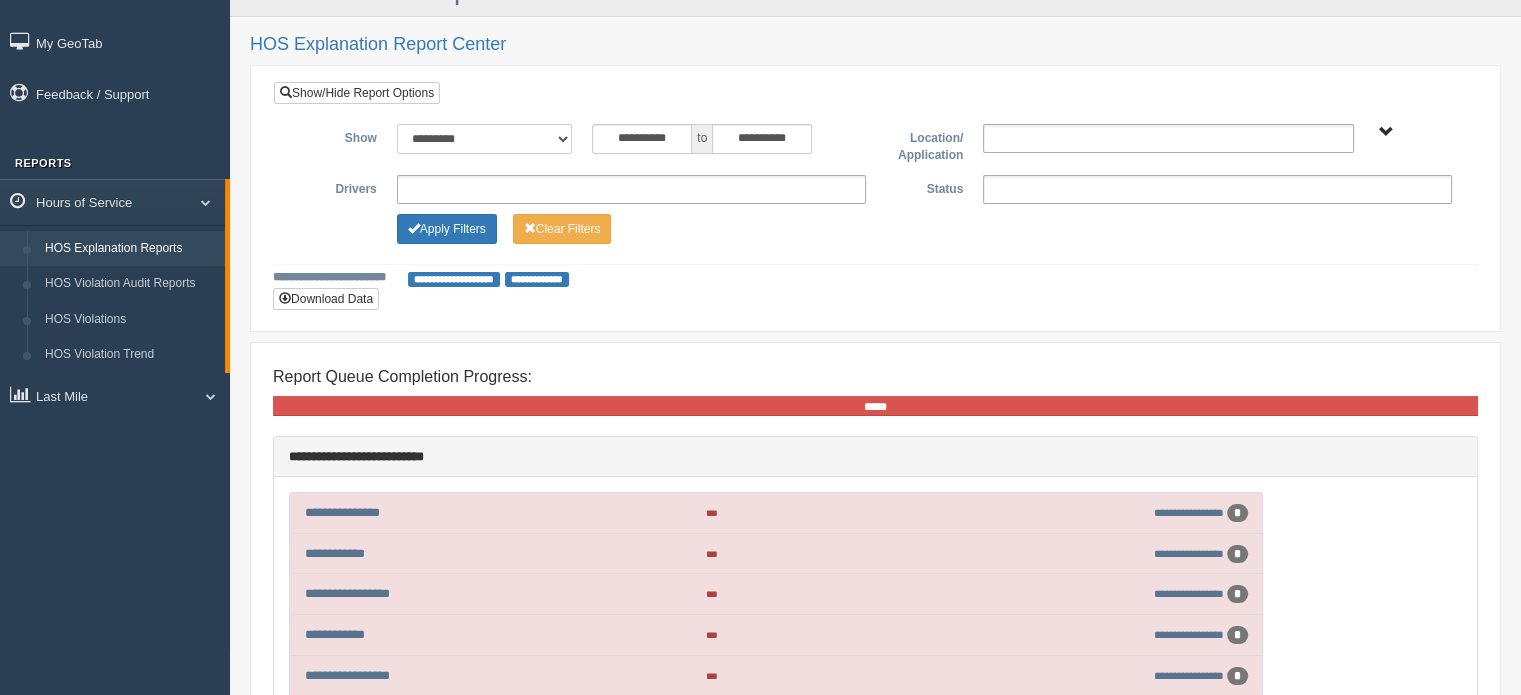 click on "**********" at bounding box center (485, 139) 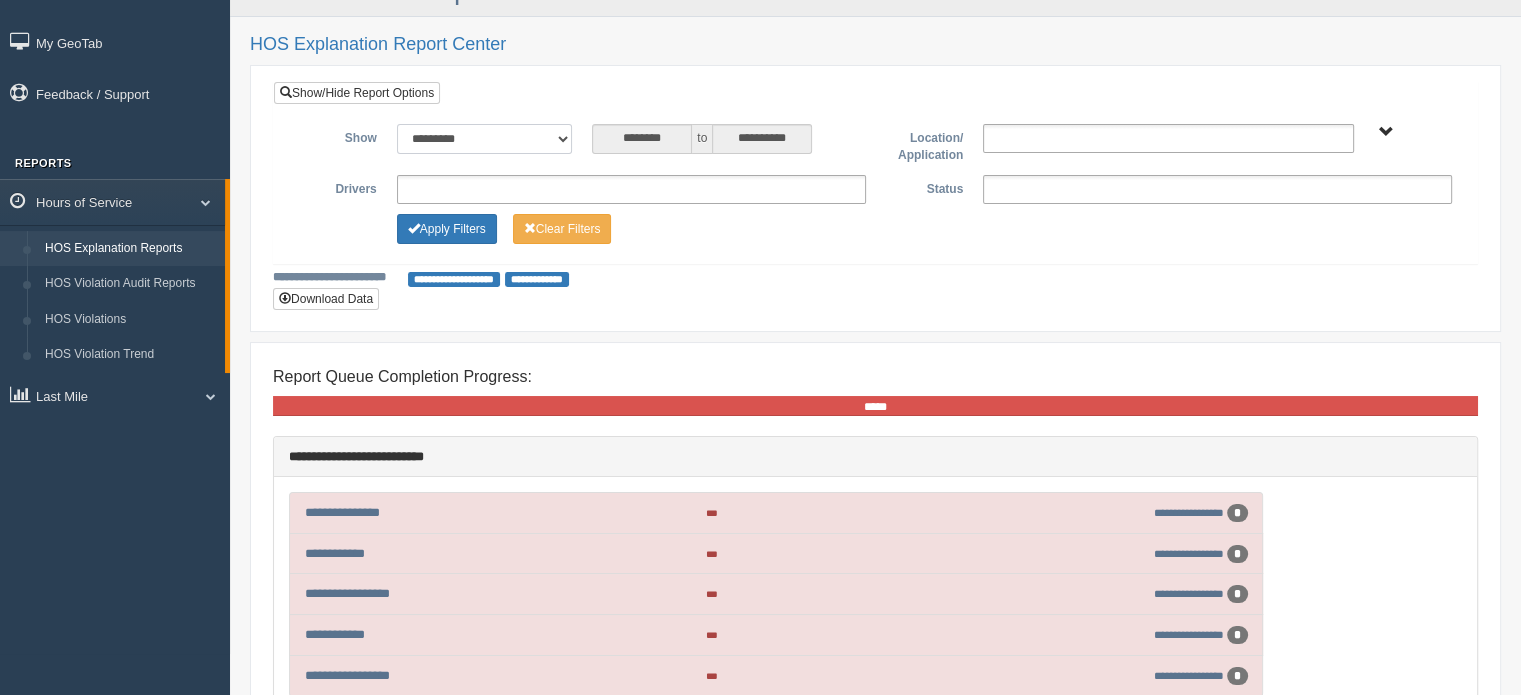 click on "**********" at bounding box center [485, 139] 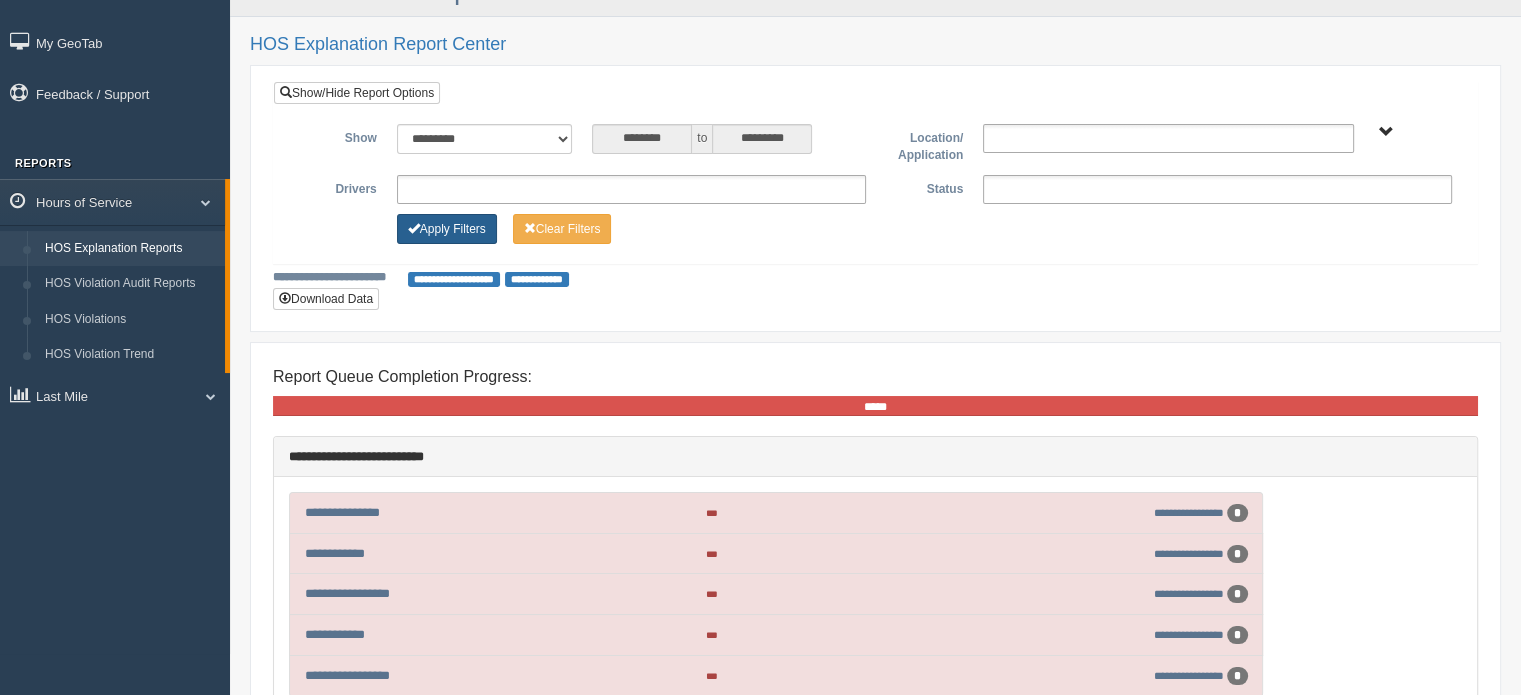 click on "Apply Filters" at bounding box center (447, 229) 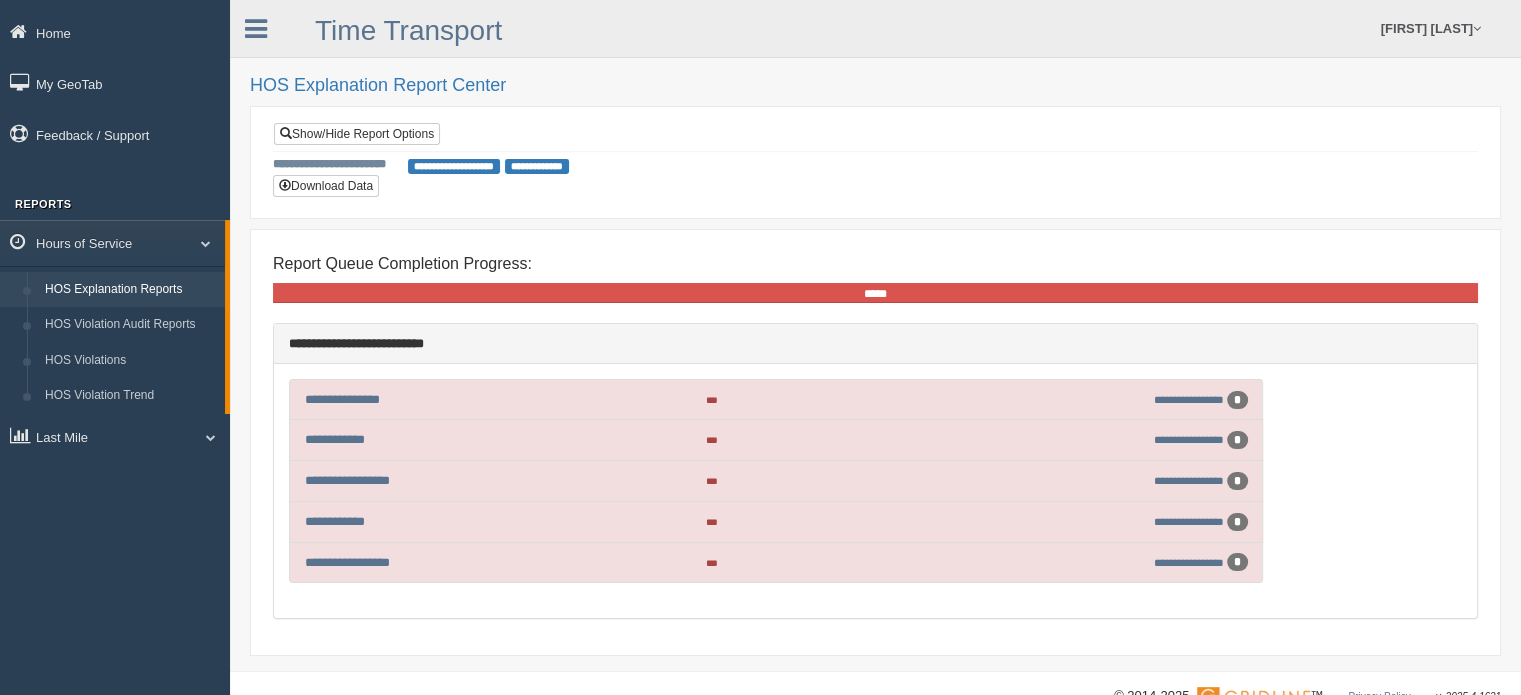 scroll, scrollTop: 41, scrollLeft: 0, axis: vertical 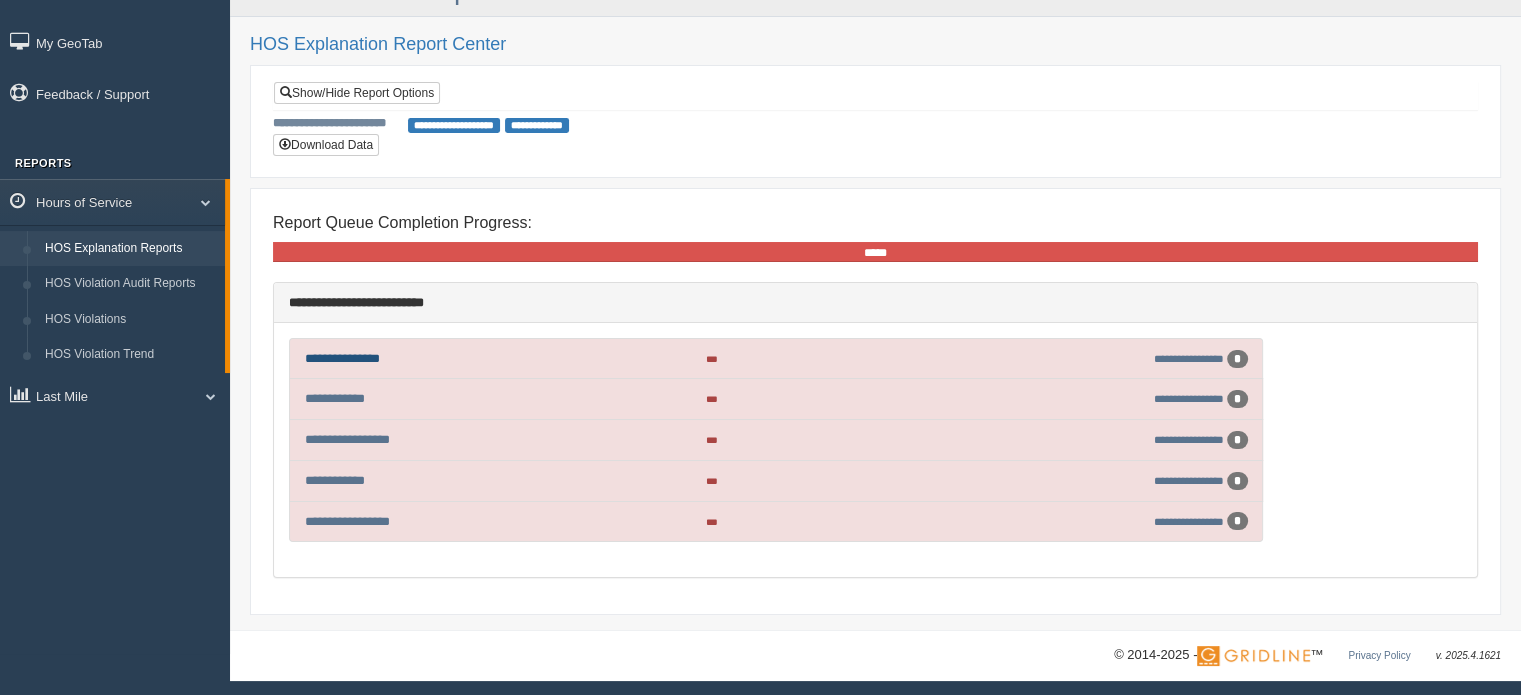 click on "**********" at bounding box center (342, 358) 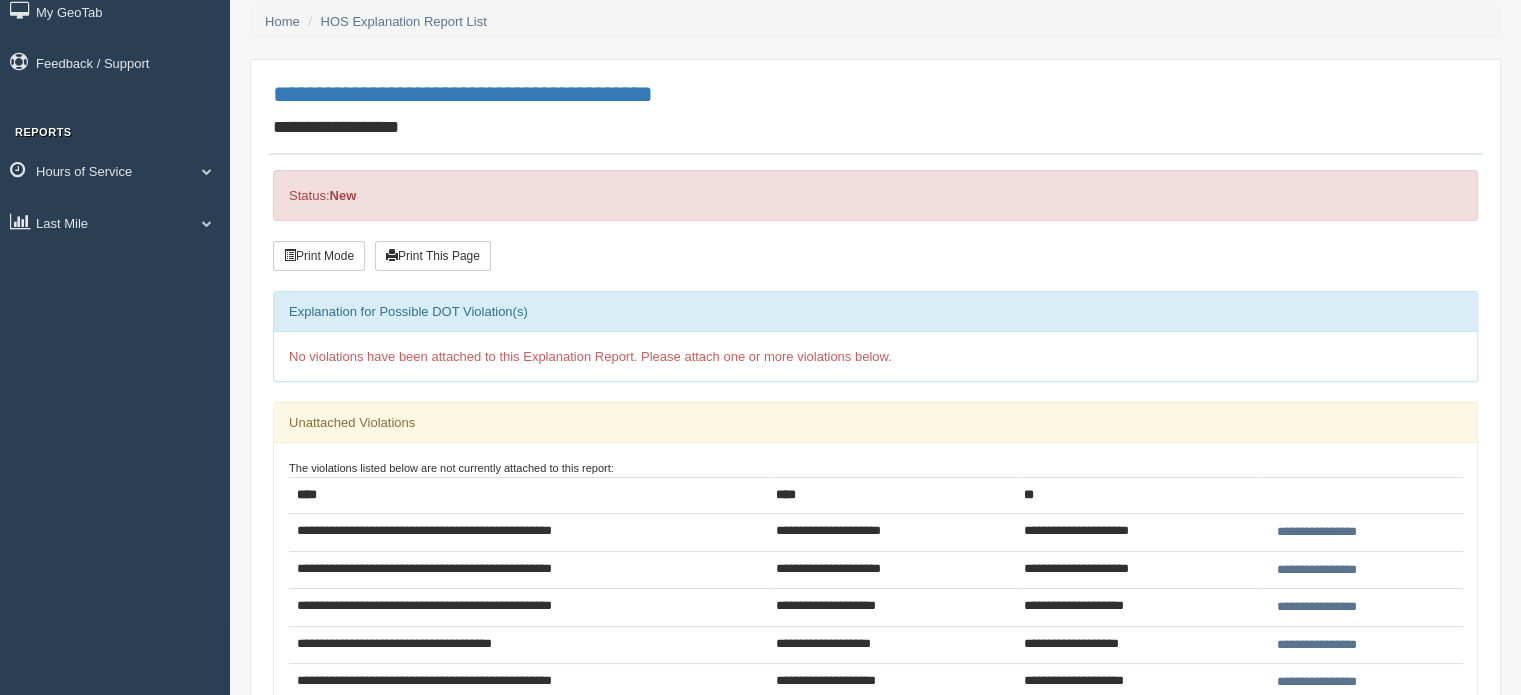 scroll, scrollTop: 74, scrollLeft: 0, axis: vertical 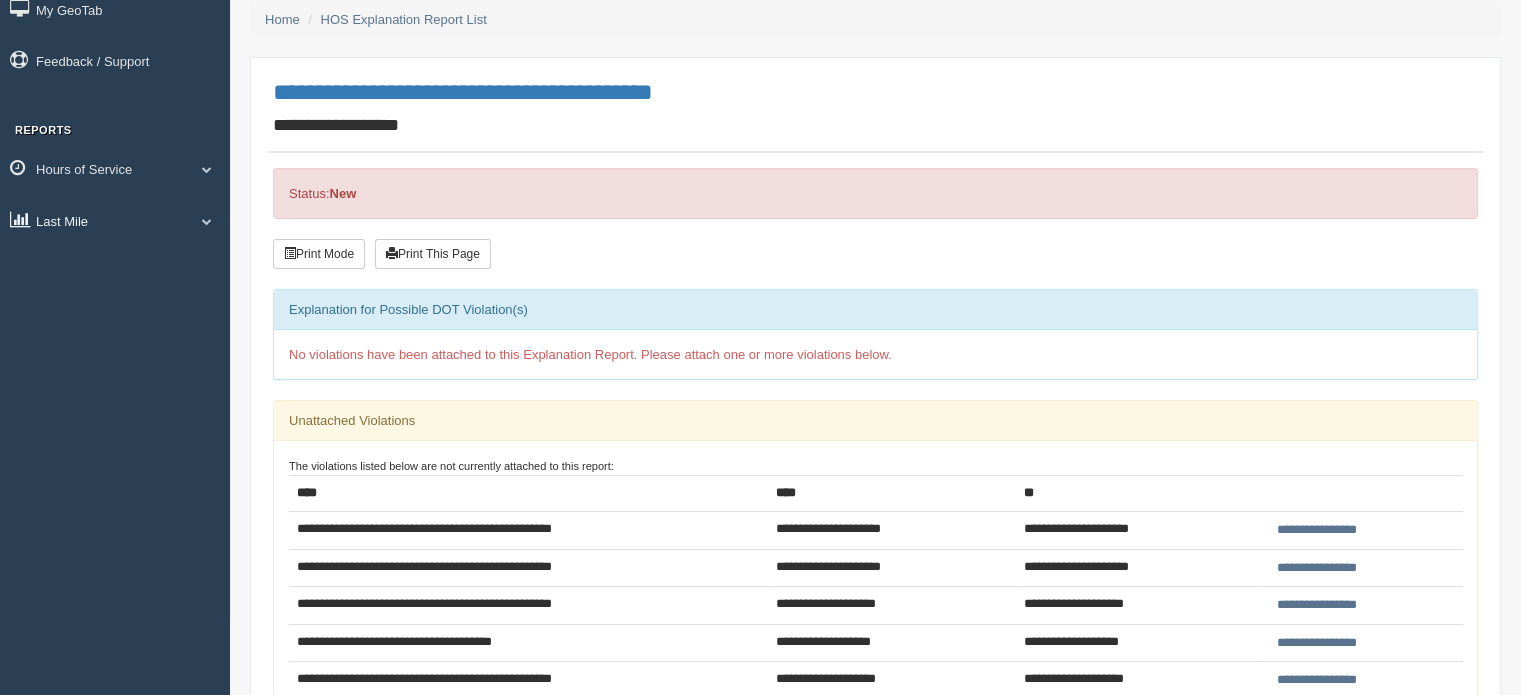 click at bounding box center [207, 221] 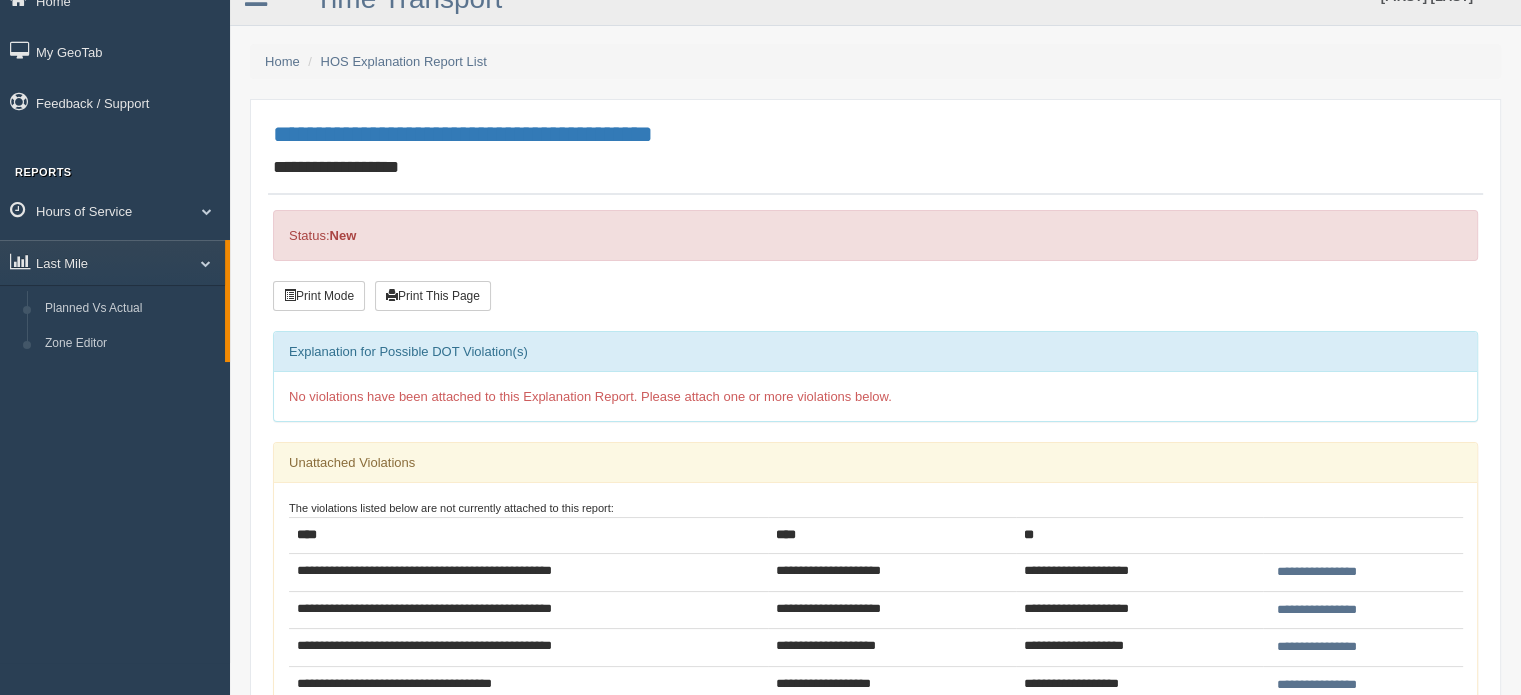 scroll, scrollTop: 0, scrollLeft: 0, axis: both 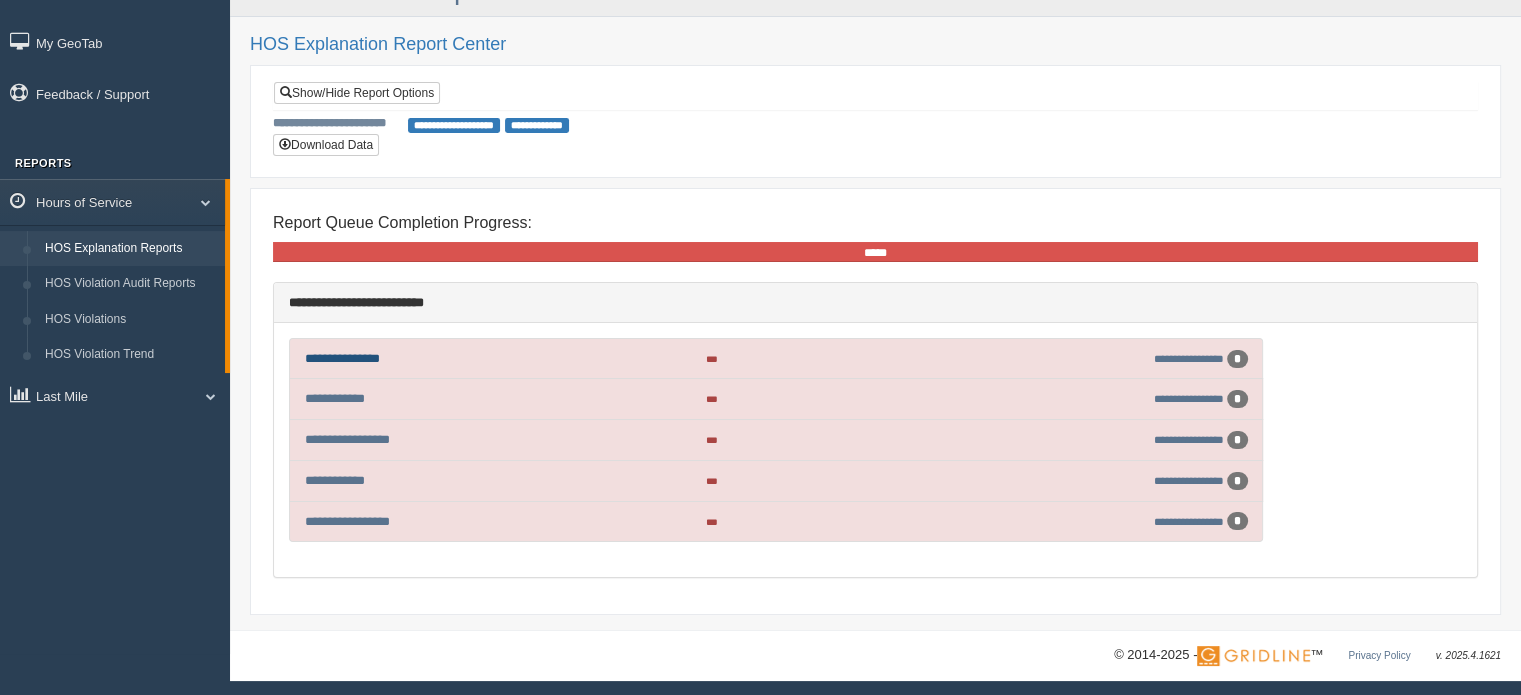 click on "**********" at bounding box center [342, 358] 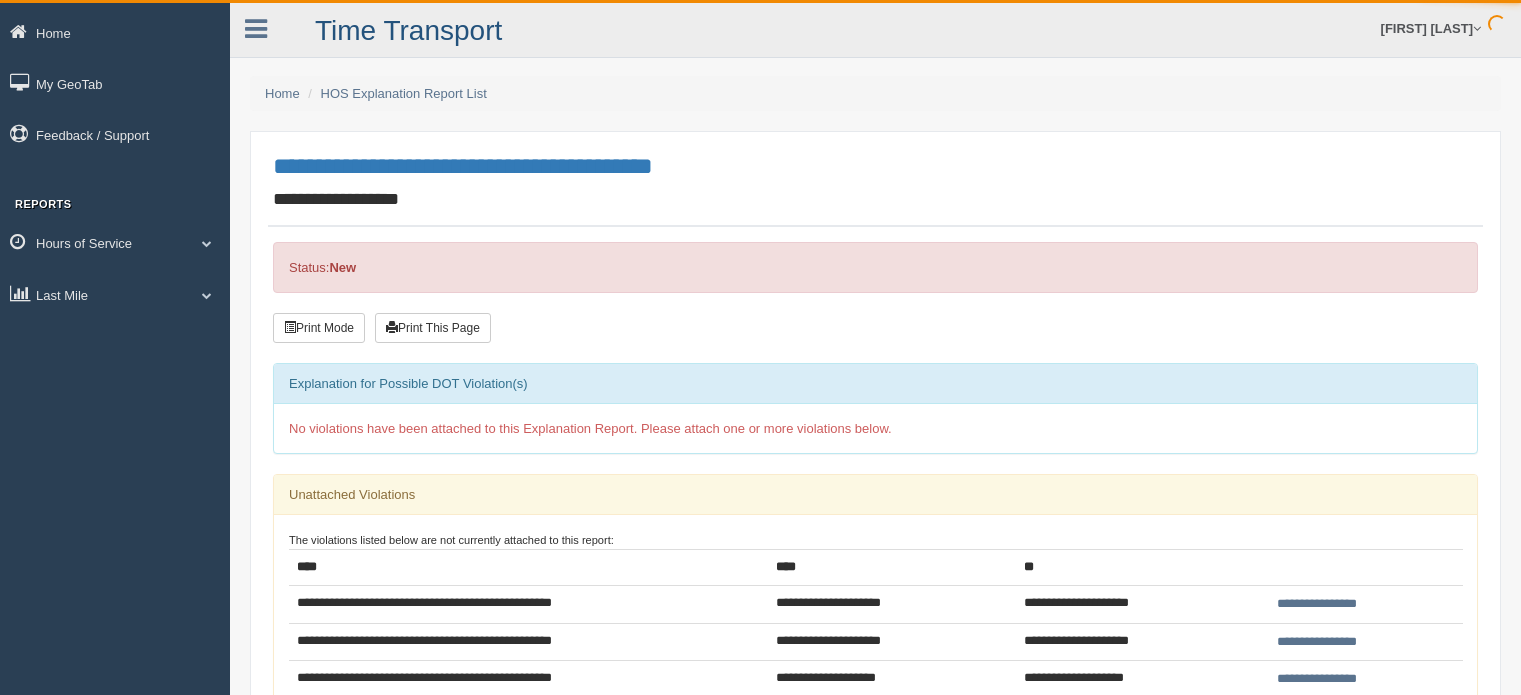 scroll, scrollTop: 0, scrollLeft: 0, axis: both 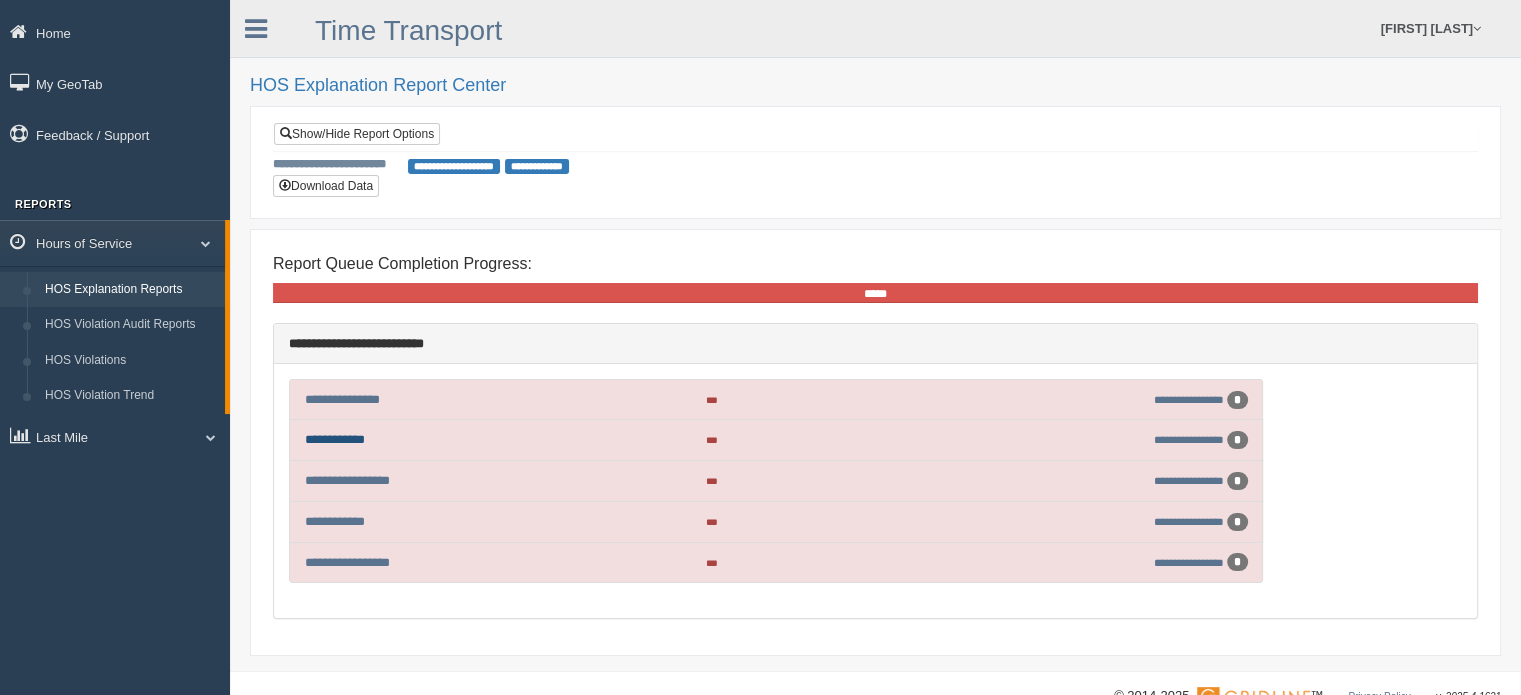 click on "**********" at bounding box center [335, 439] 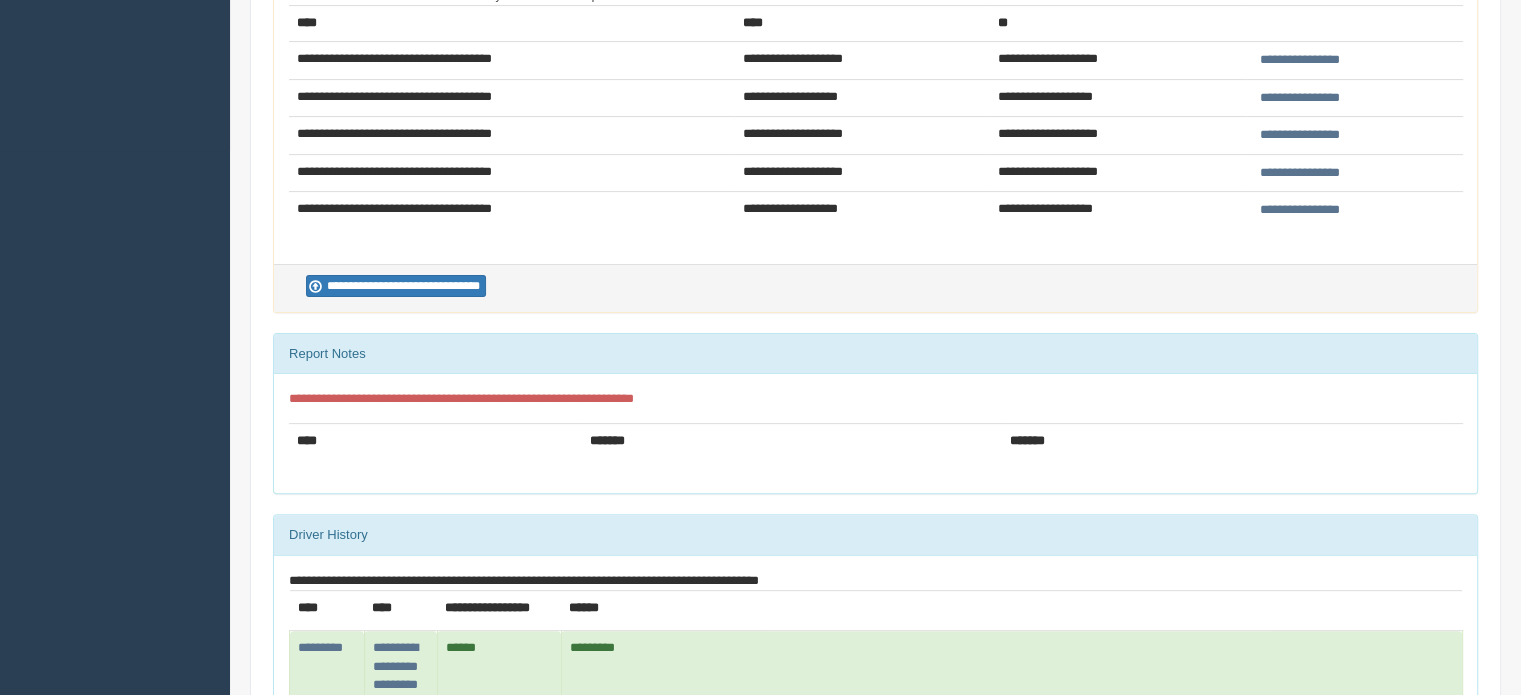 scroll, scrollTop: 544, scrollLeft: 0, axis: vertical 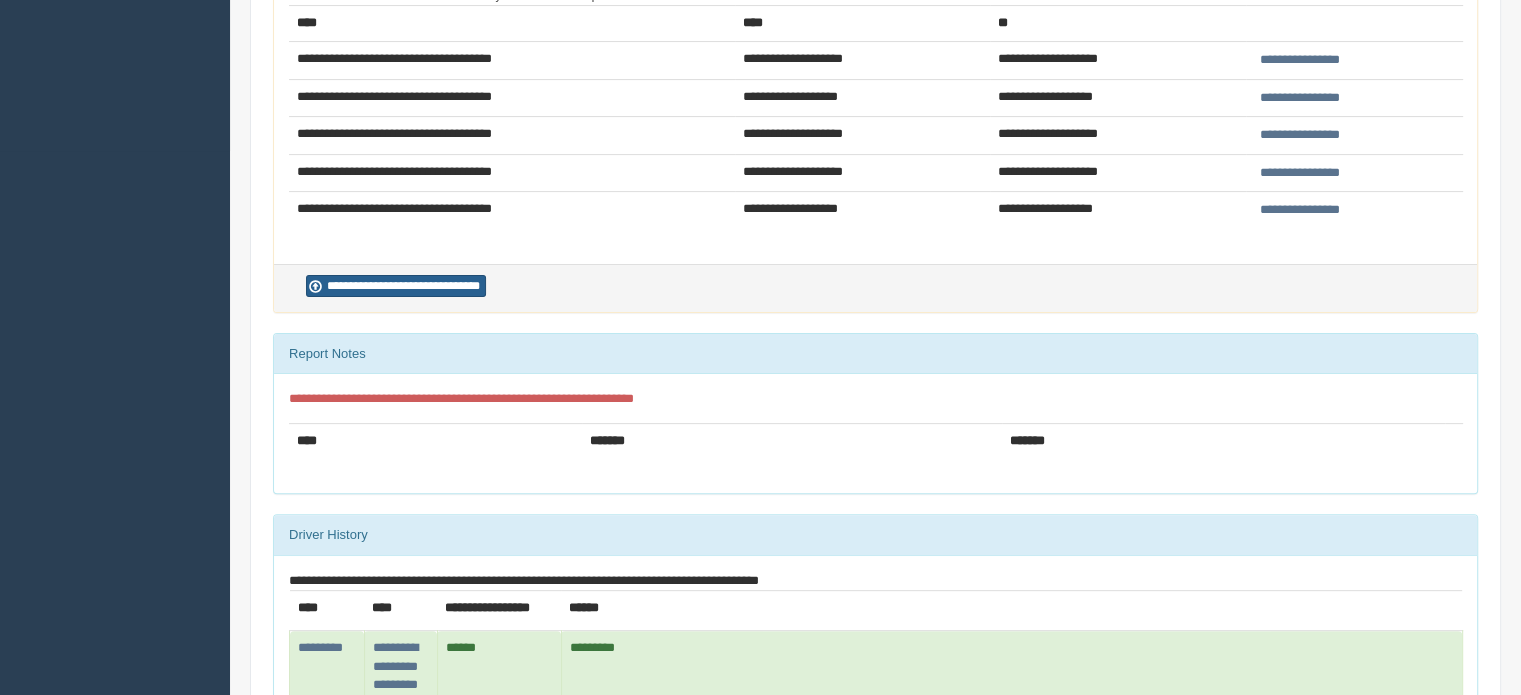 click on "**********" at bounding box center [396, 286] 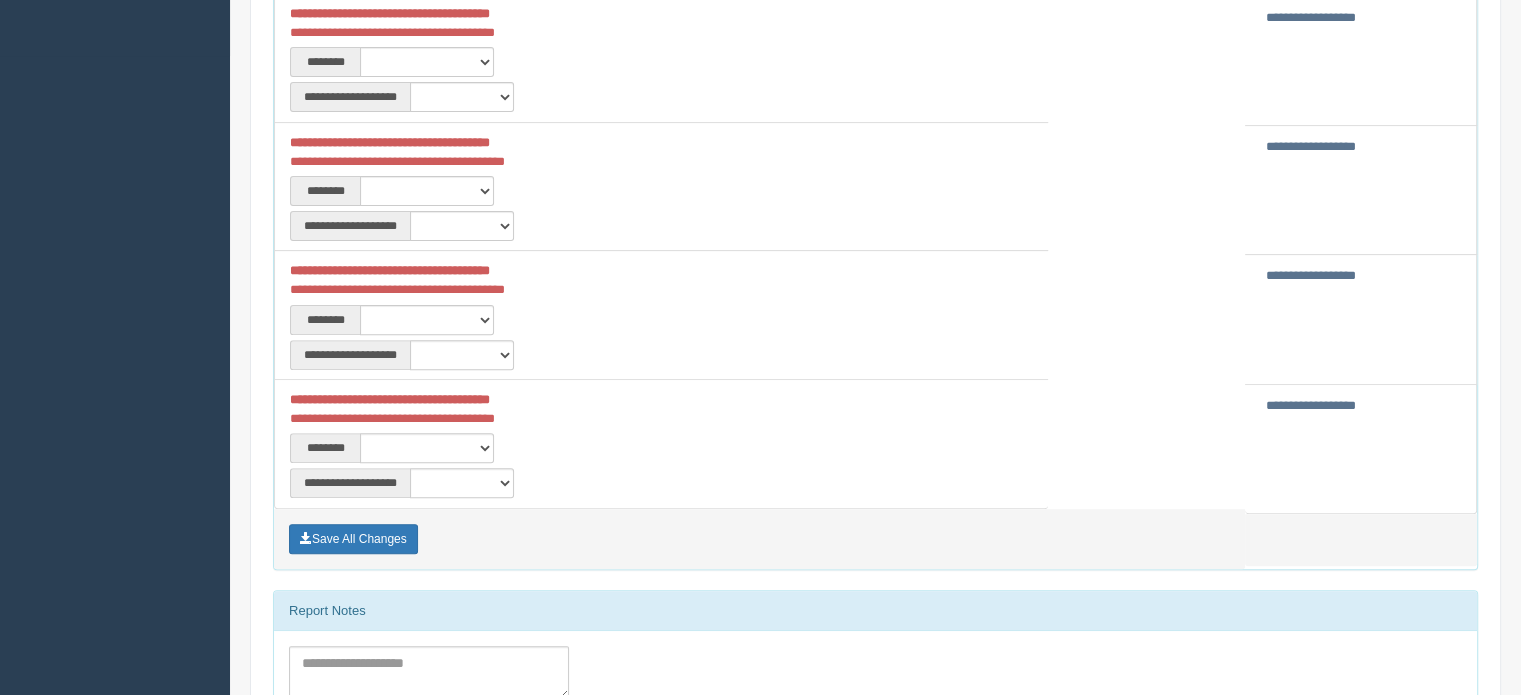 scroll, scrollTop: 640, scrollLeft: 0, axis: vertical 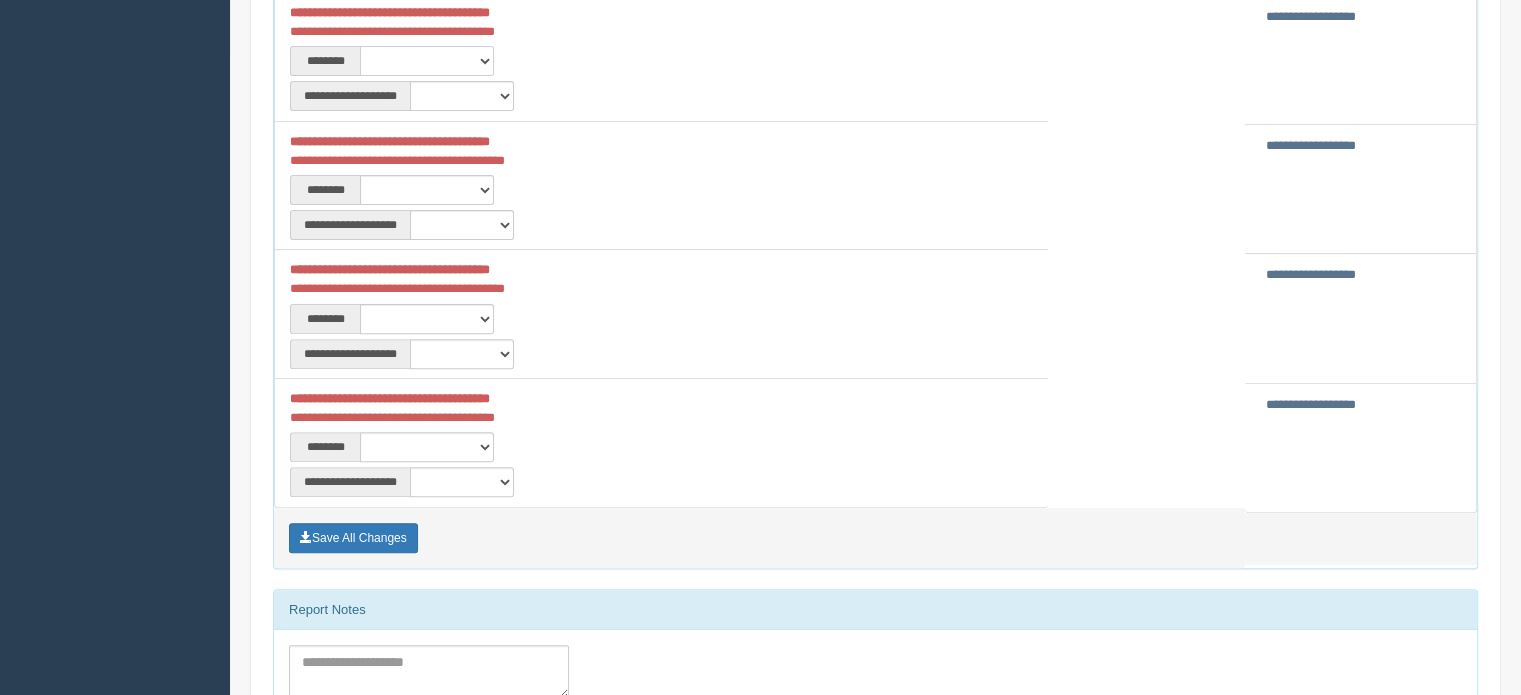 click on "**********" at bounding box center (427, 61) 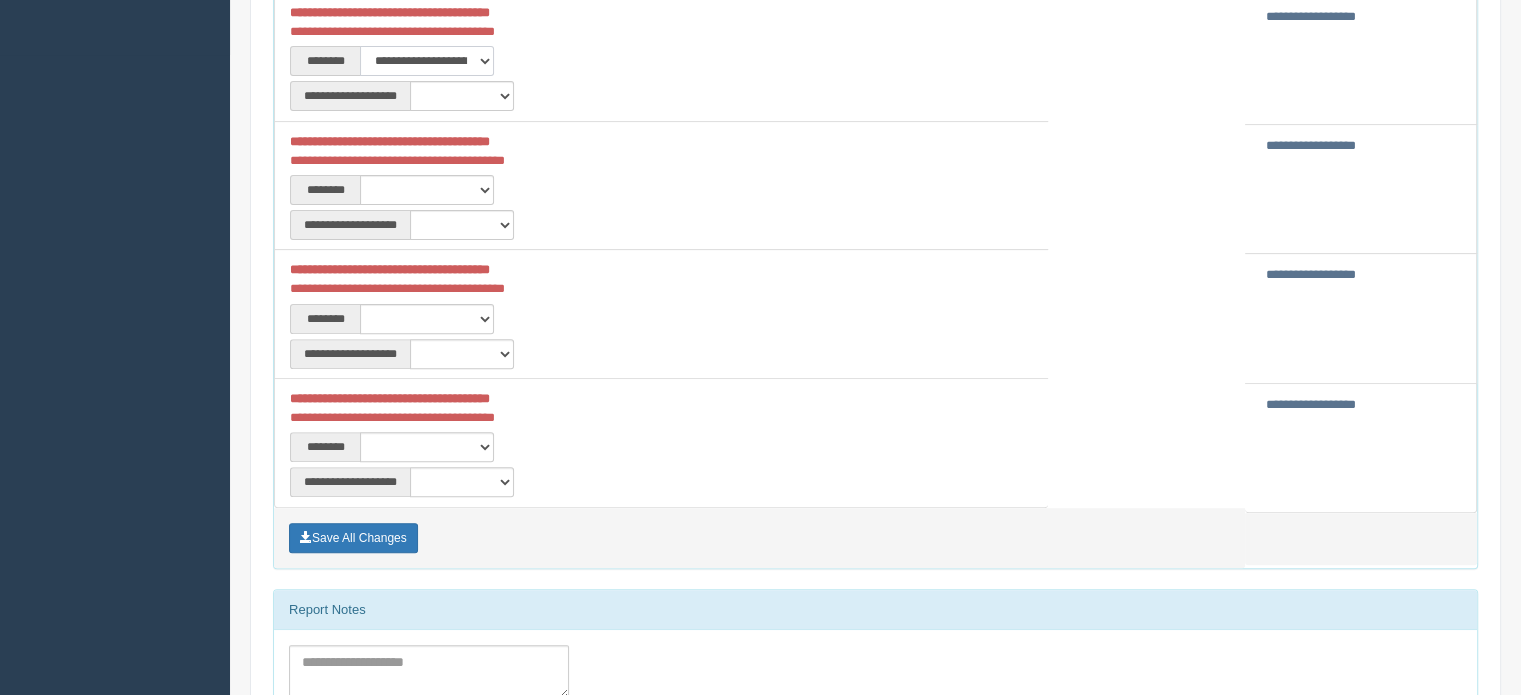 click on "**********" at bounding box center [427, 61] 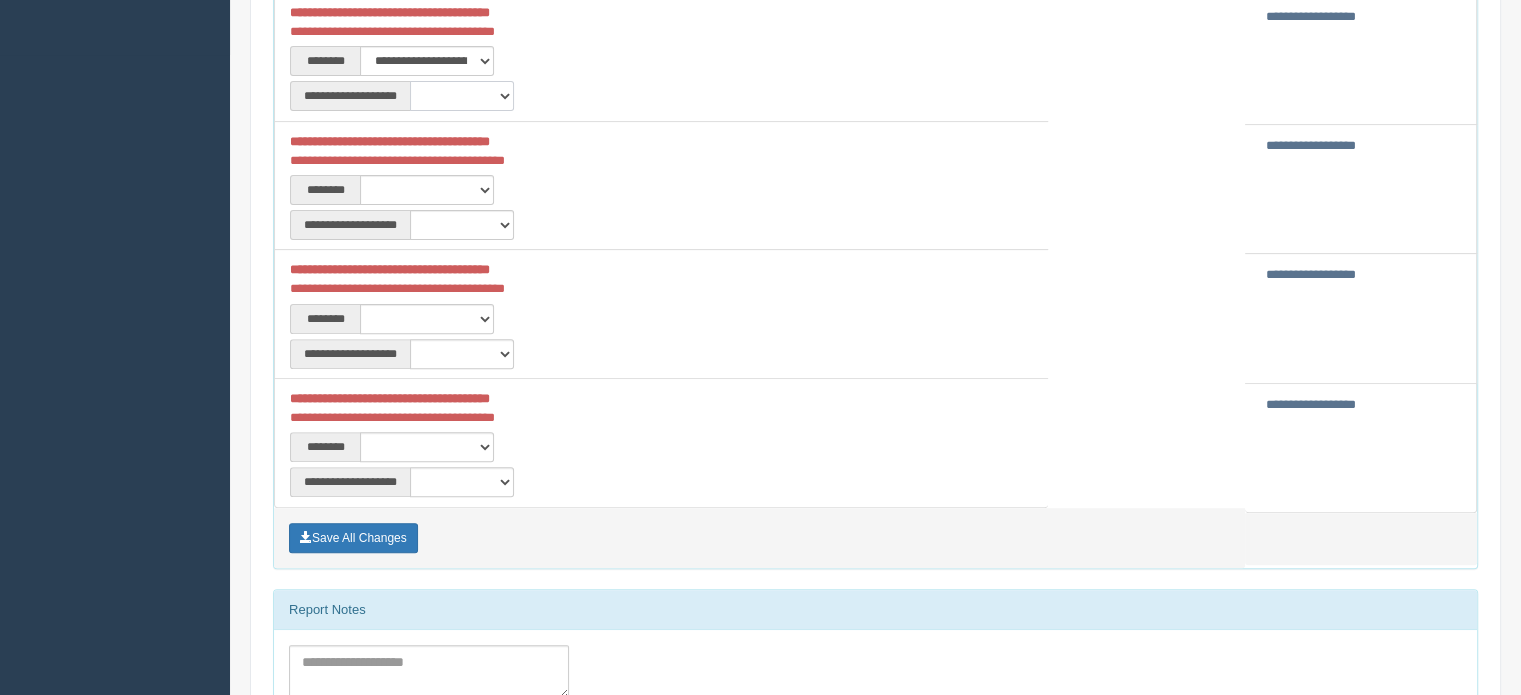 click on "**********" at bounding box center [462, 96] 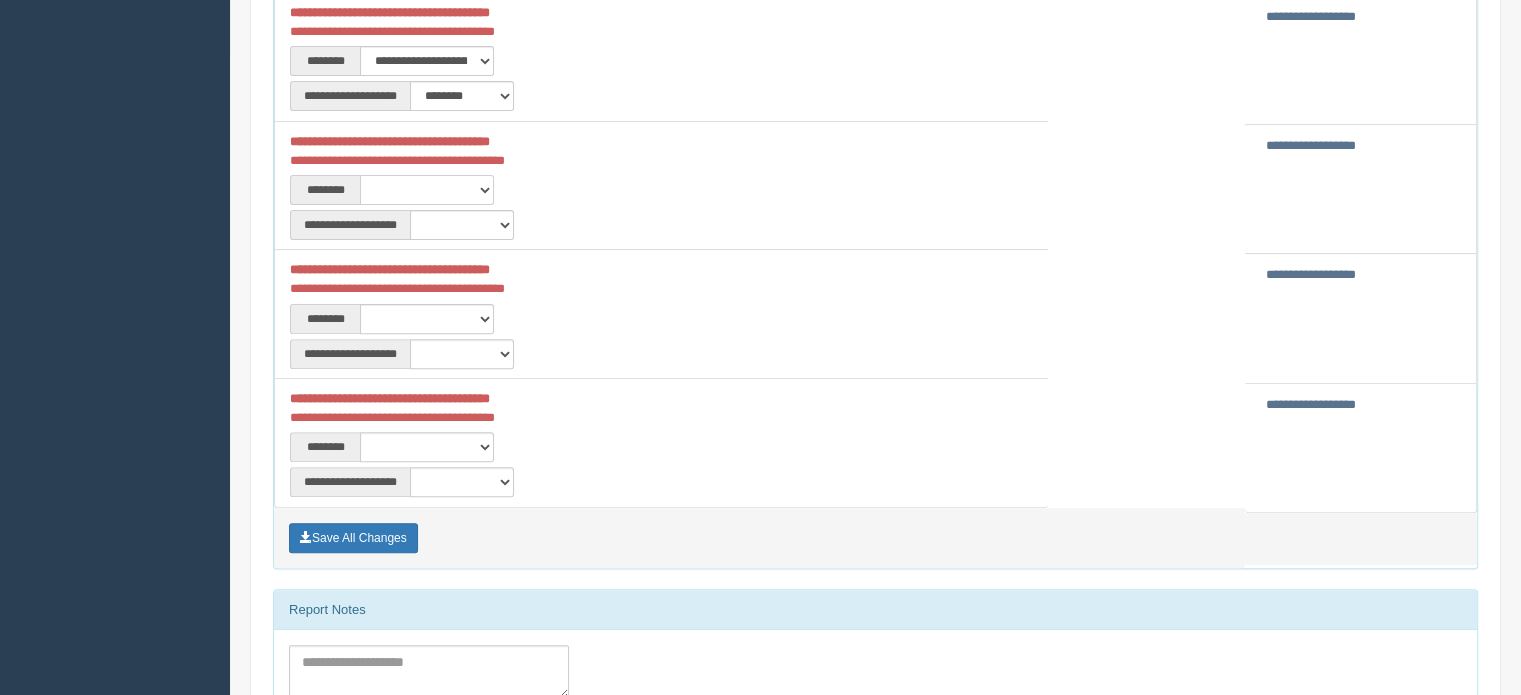 click on "**********" at bounding box center (427, 190) 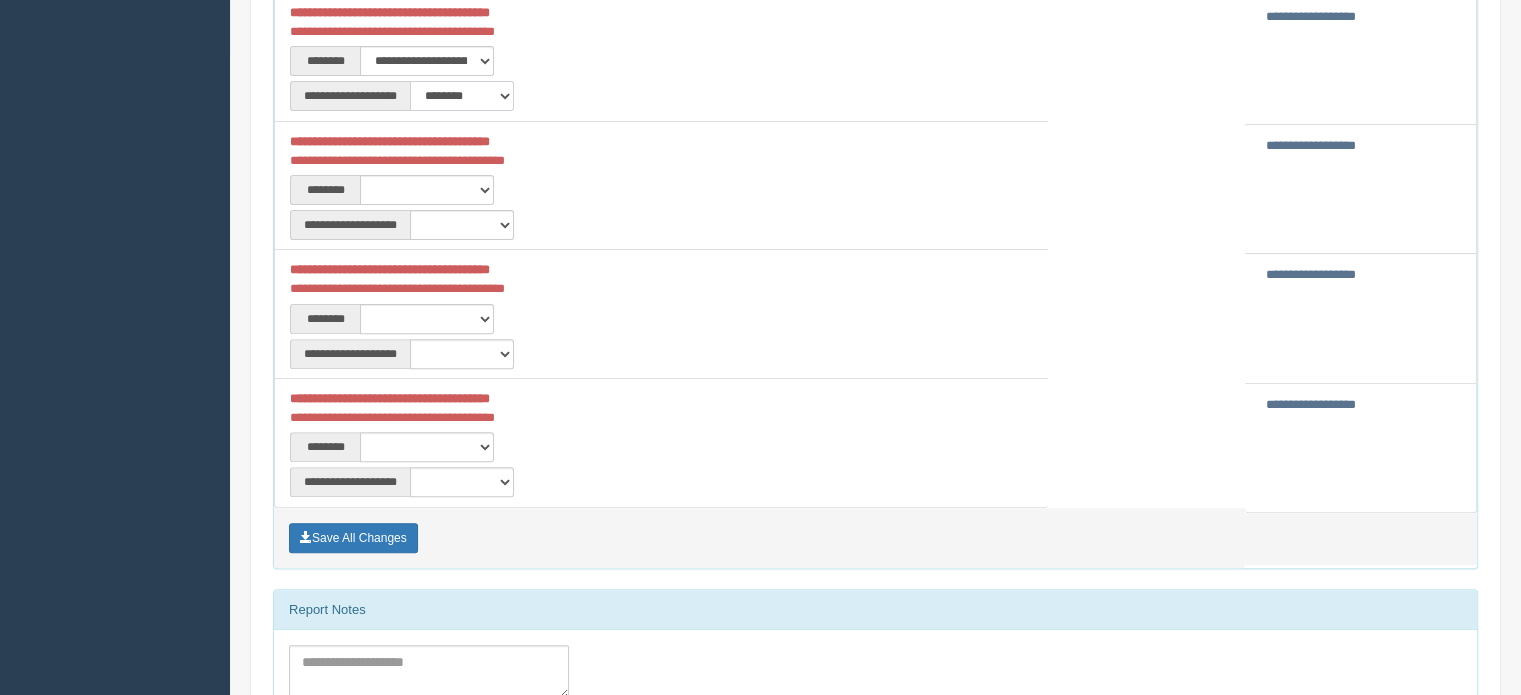 click on "**********" at bounding box center [462, 96] 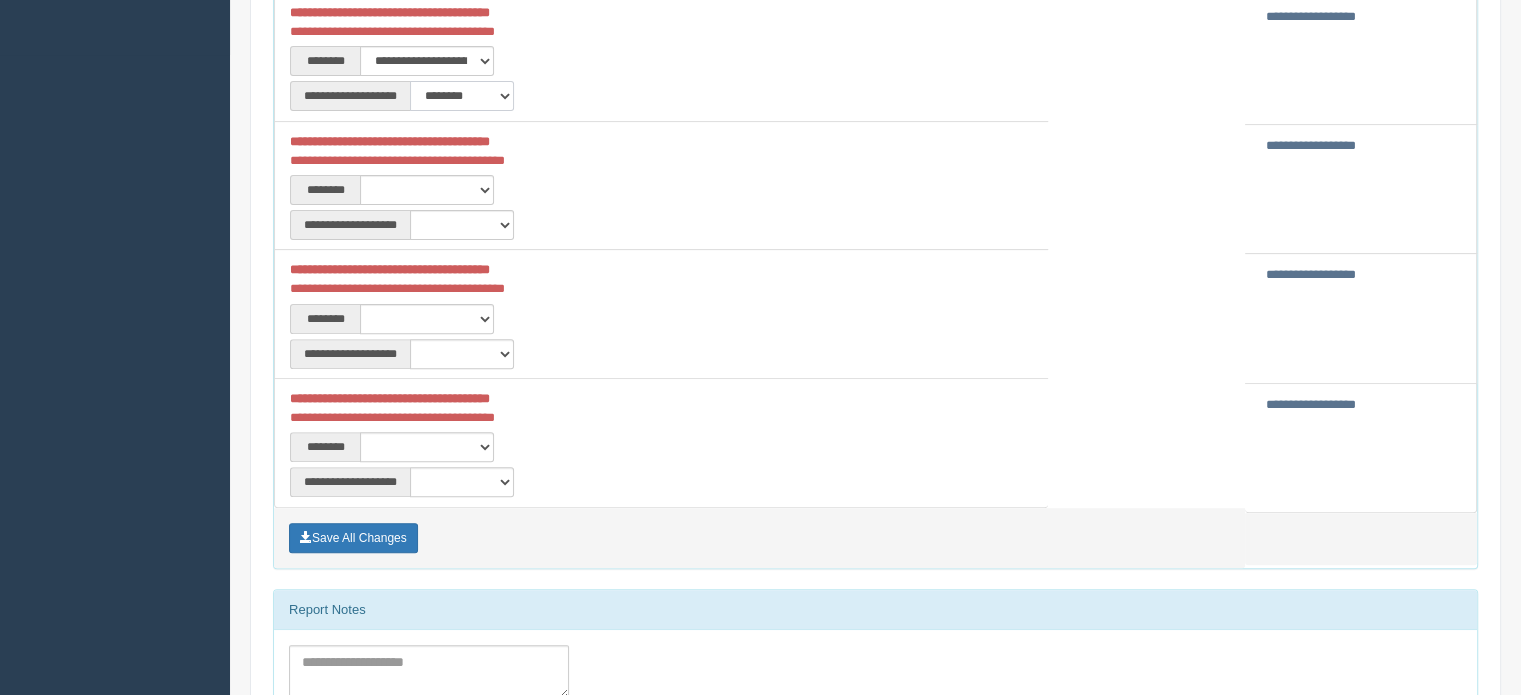 select on "***" 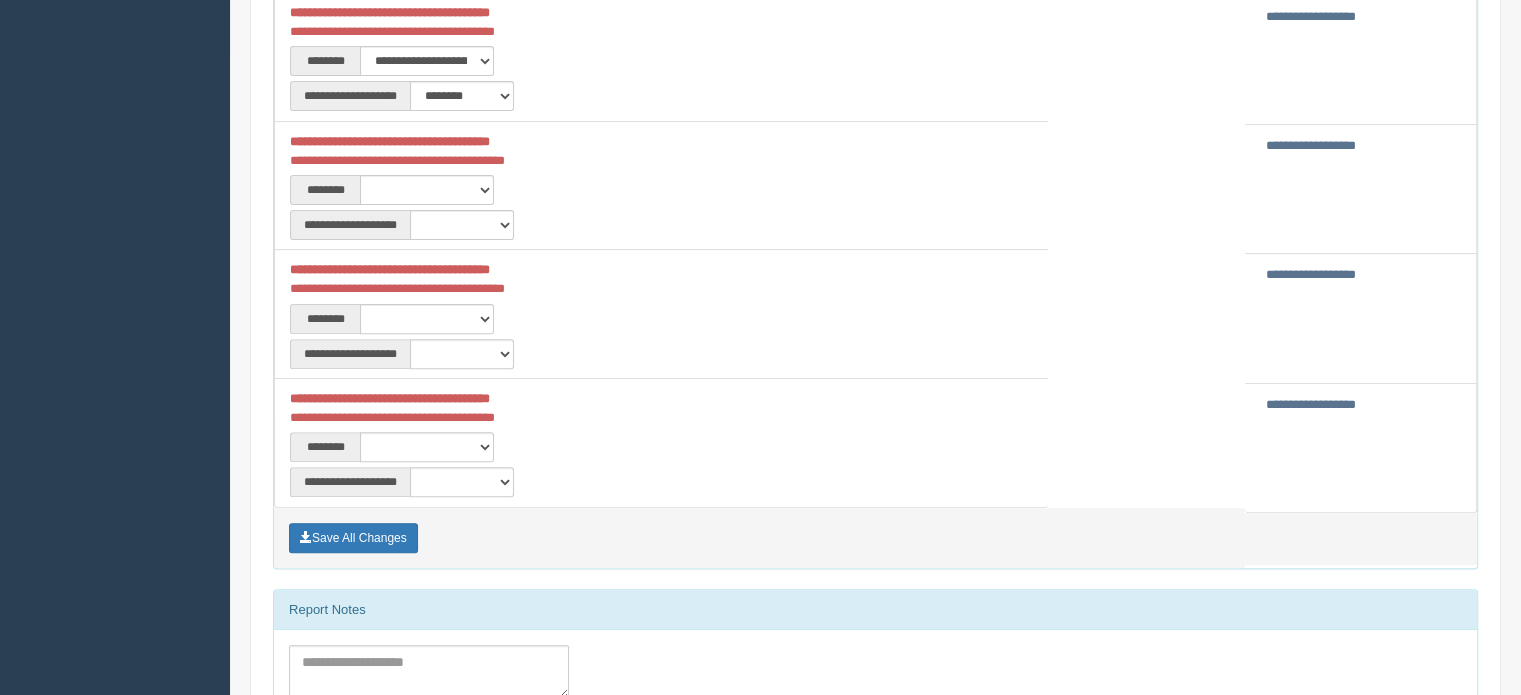 click on "**********" at bounding box center [661, 222] 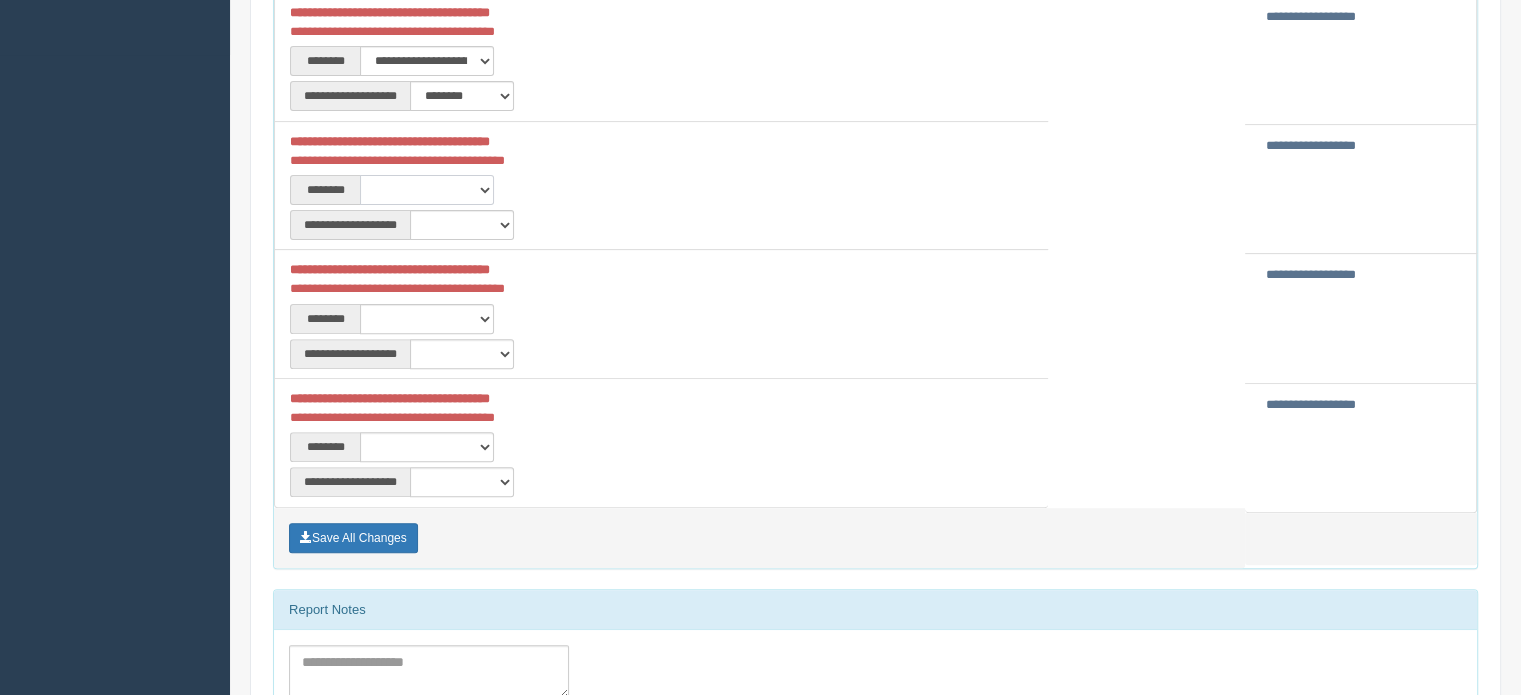 click on "**********" at bounding box center [427, 190] 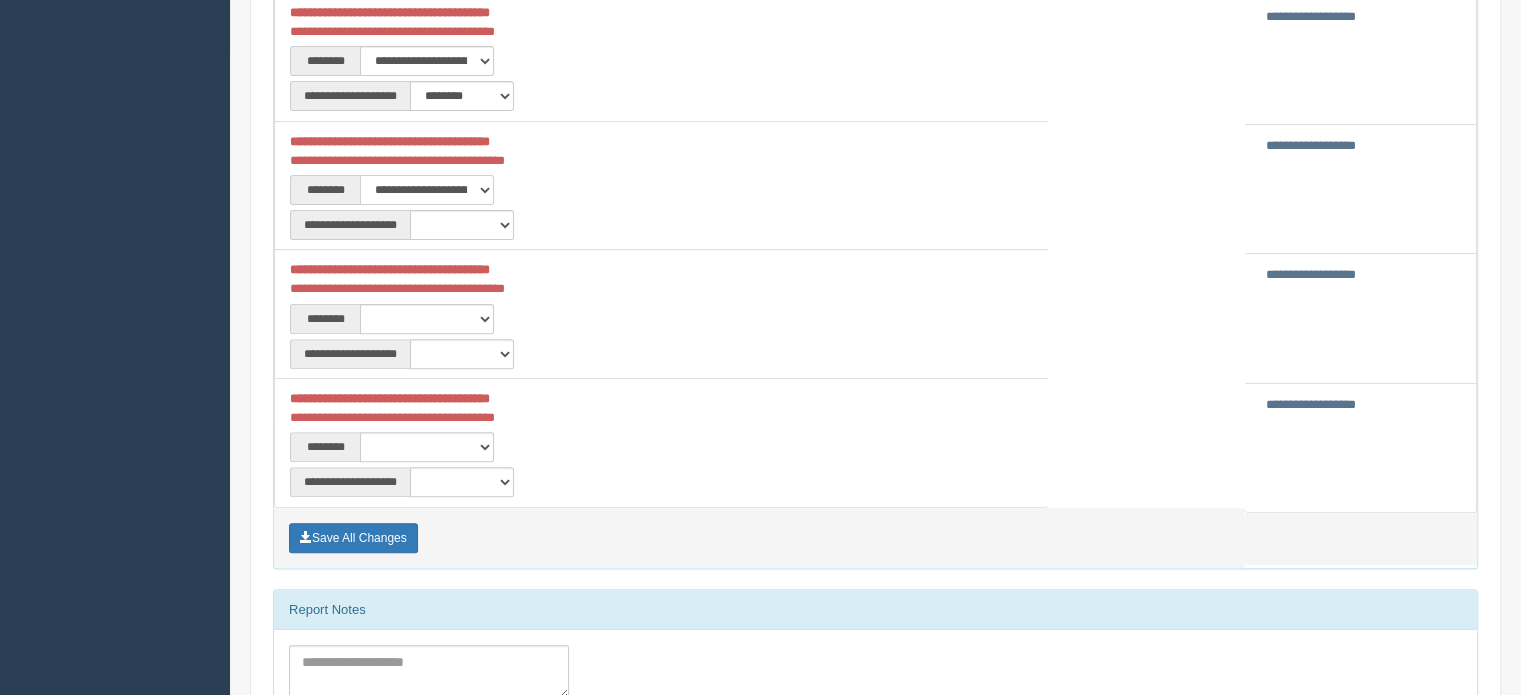 click on "**********" at bounding box center (427, 190) 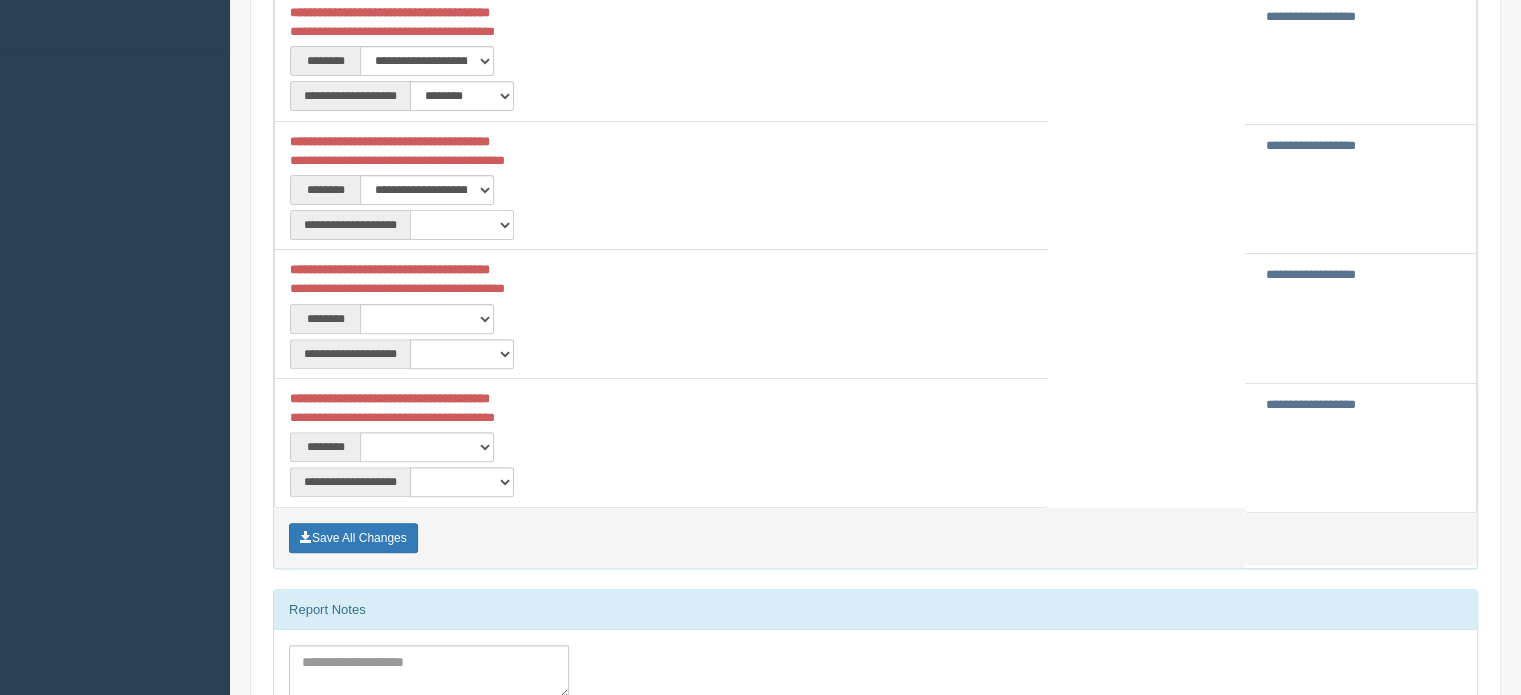 click on "**********" at bounding box center (462, 225) 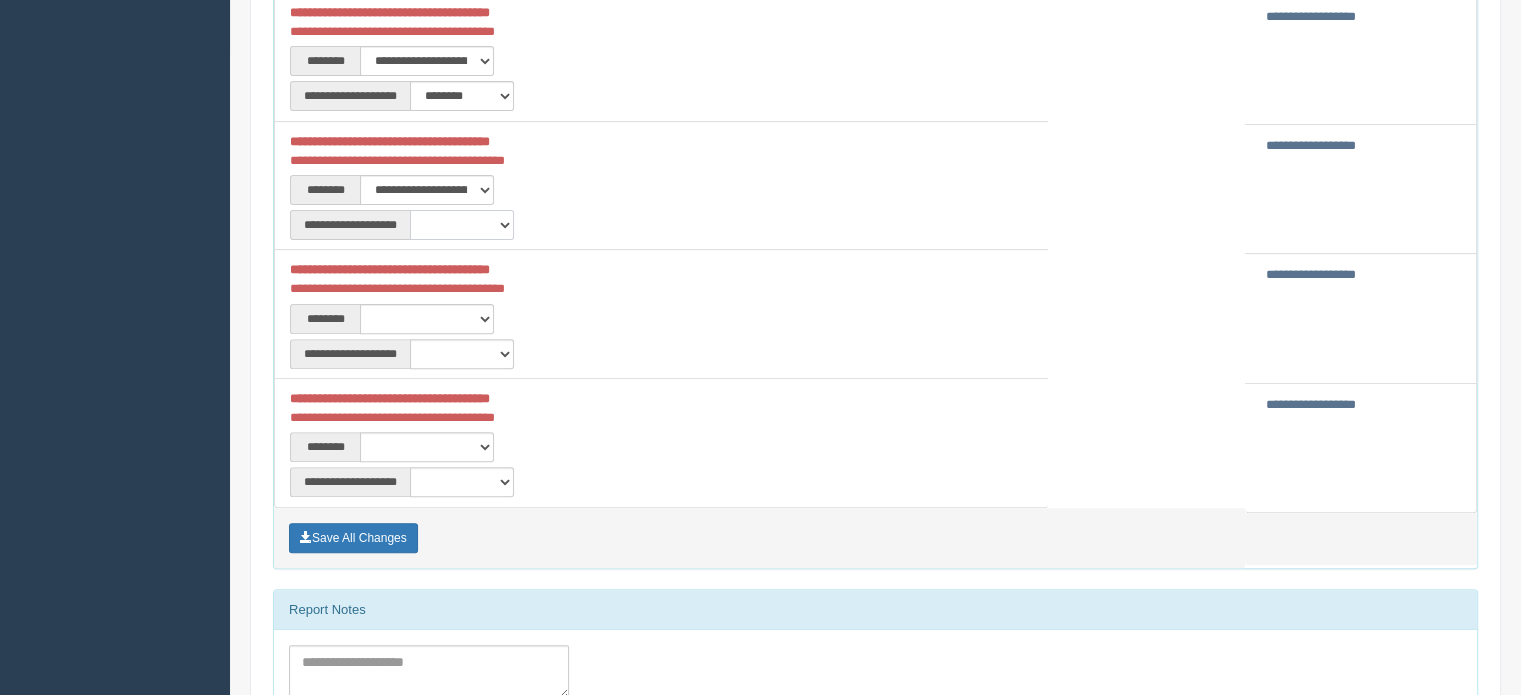 click on "**********" at bounding box center [462, 225] 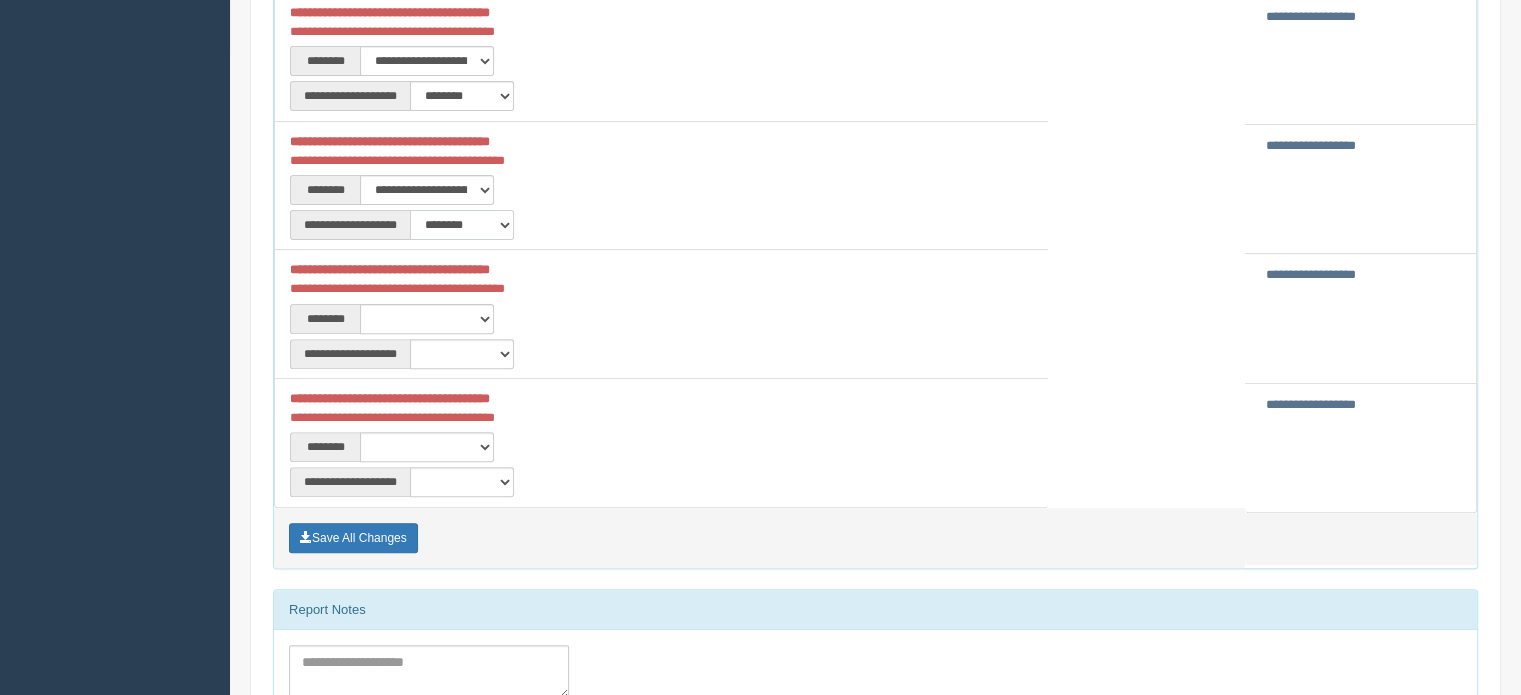 click on "**********" at bounding box center (462, 225) 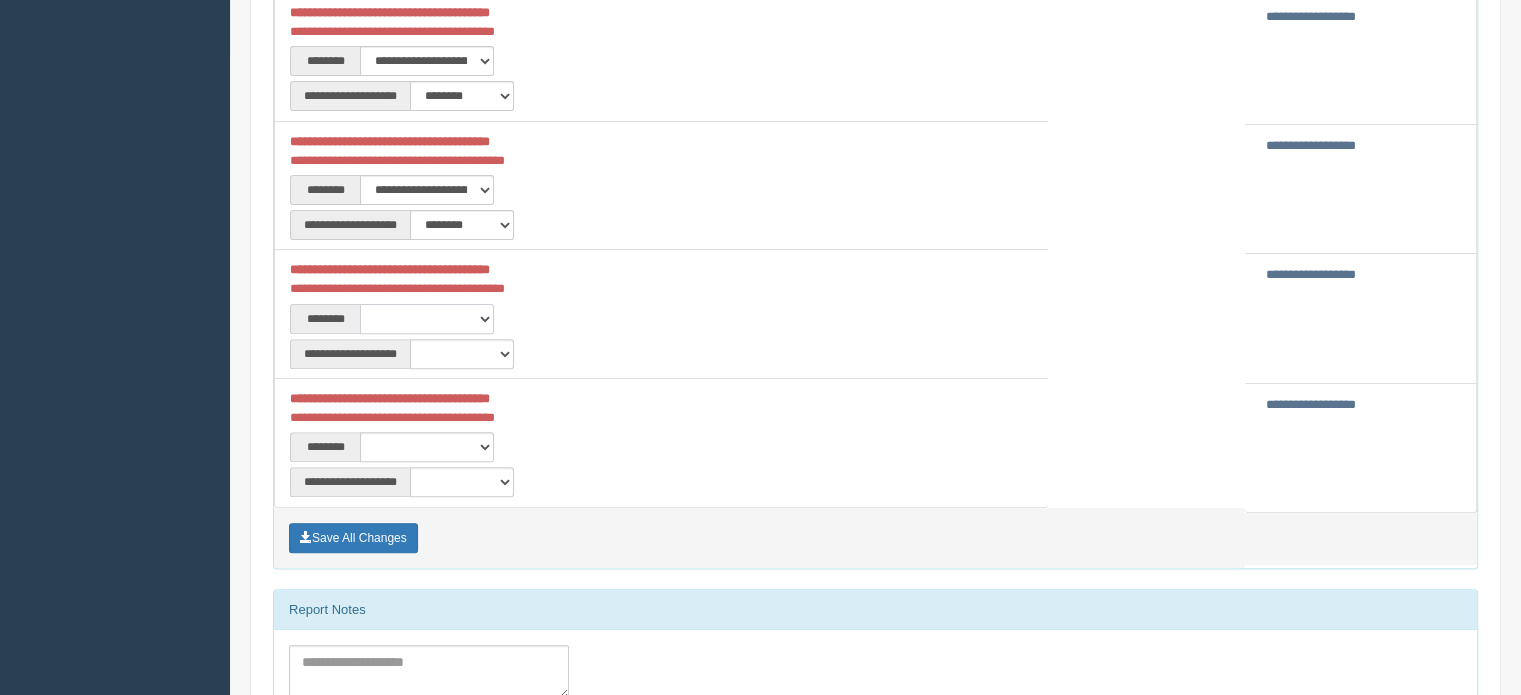 click on "**********" at bounding box center [427, 319] 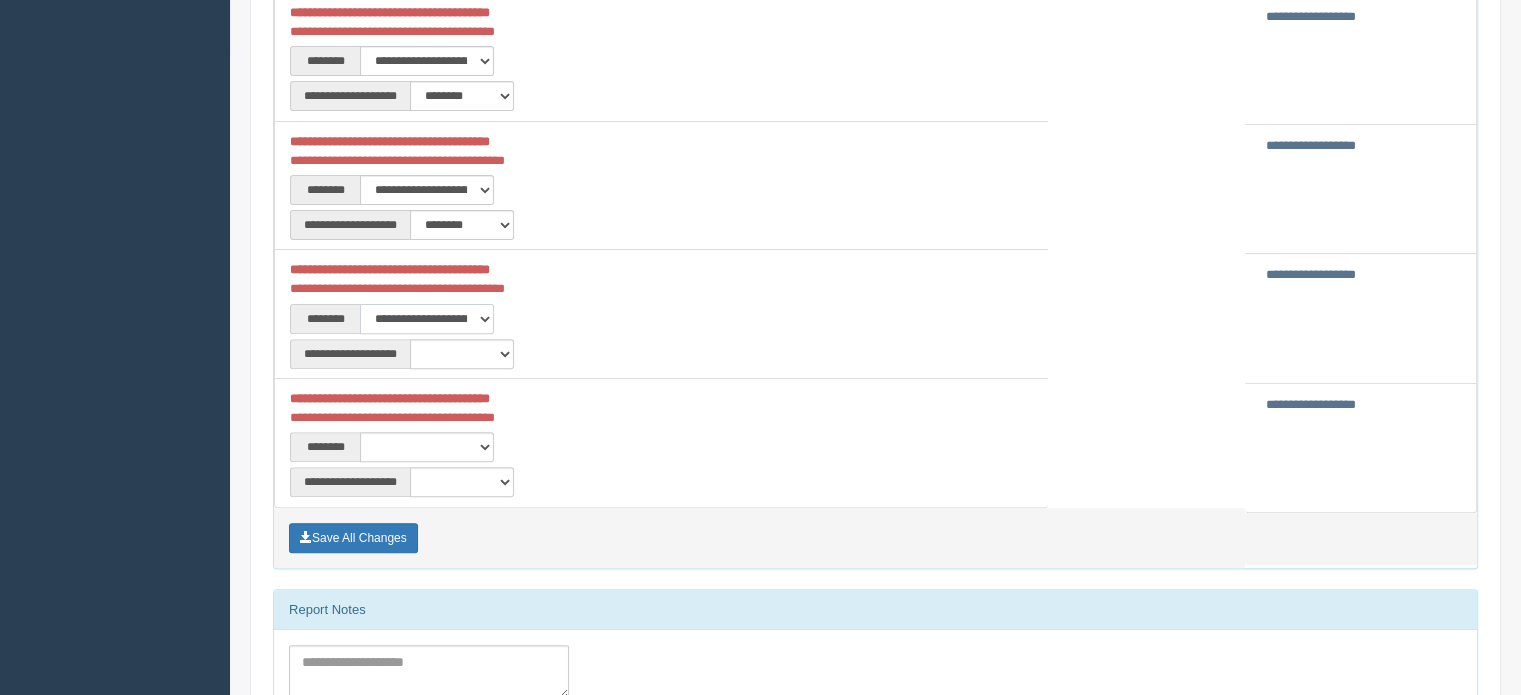 click on "**********" at bounding box center [427, 319] 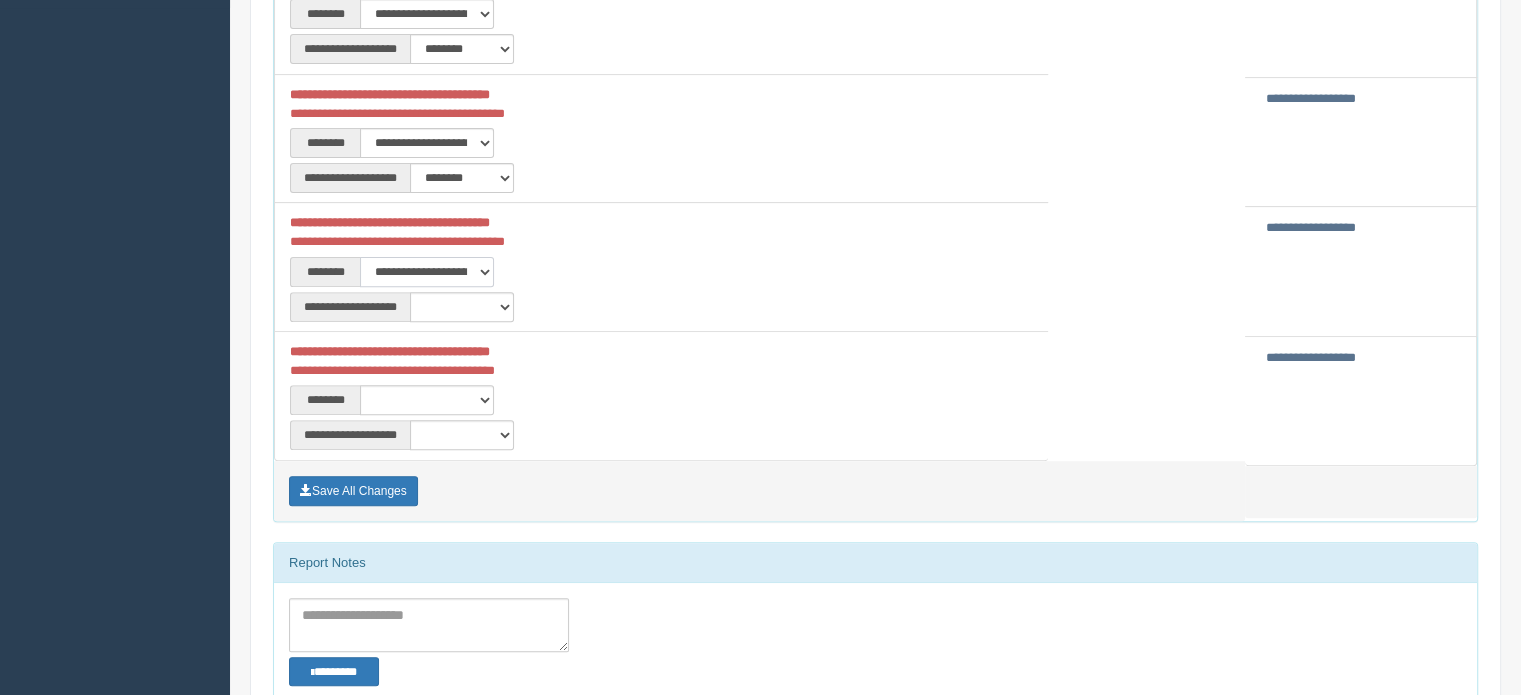 scroll, scrollTop: 710, scrollLeft: 0, axis: vertical 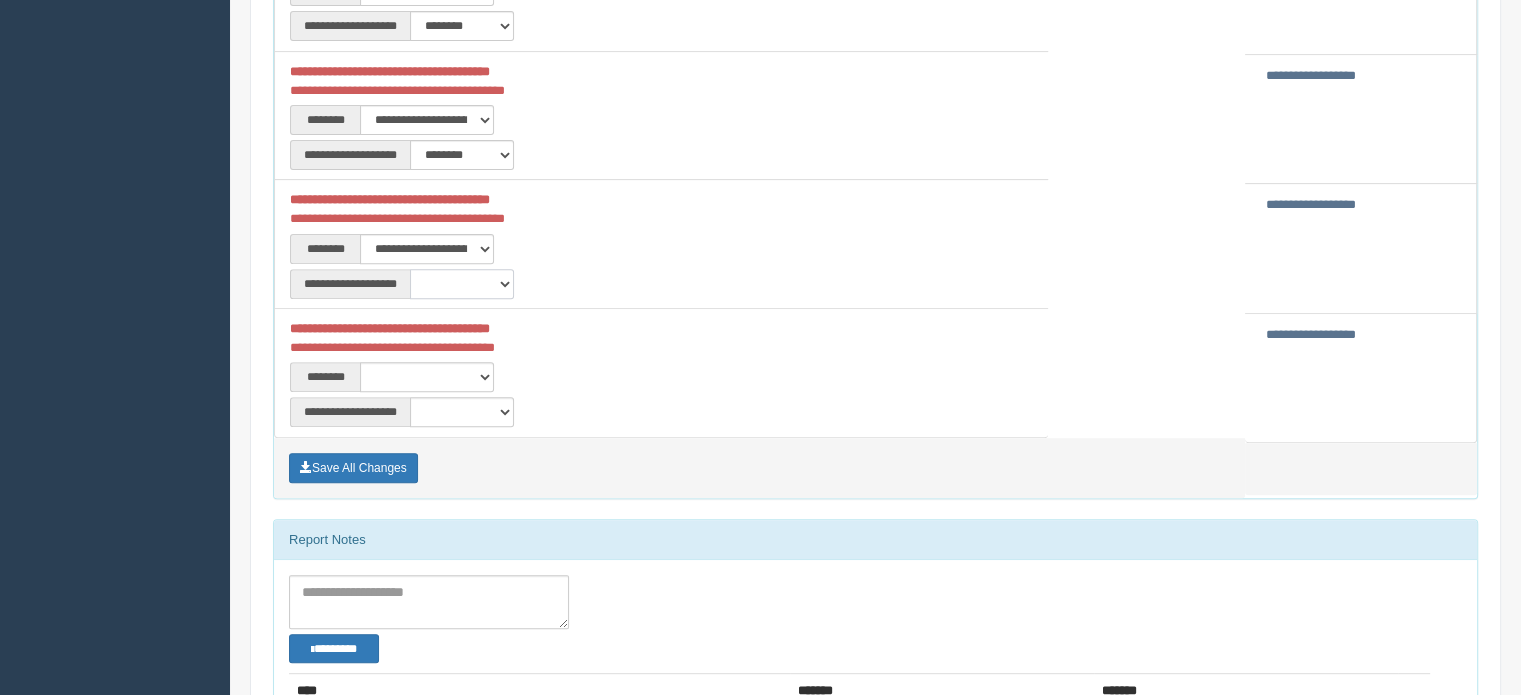 click on "**********" at bounding box center [462, 284] 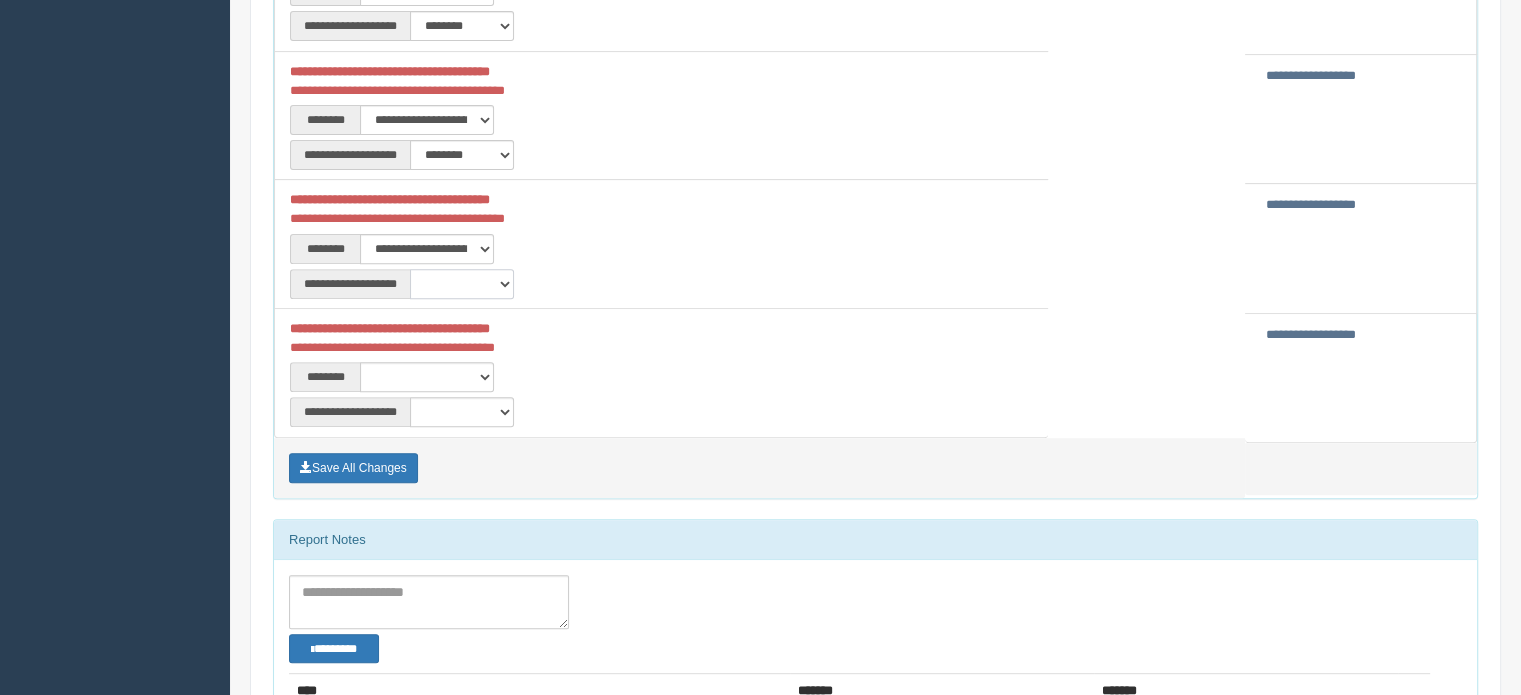 select on "***" 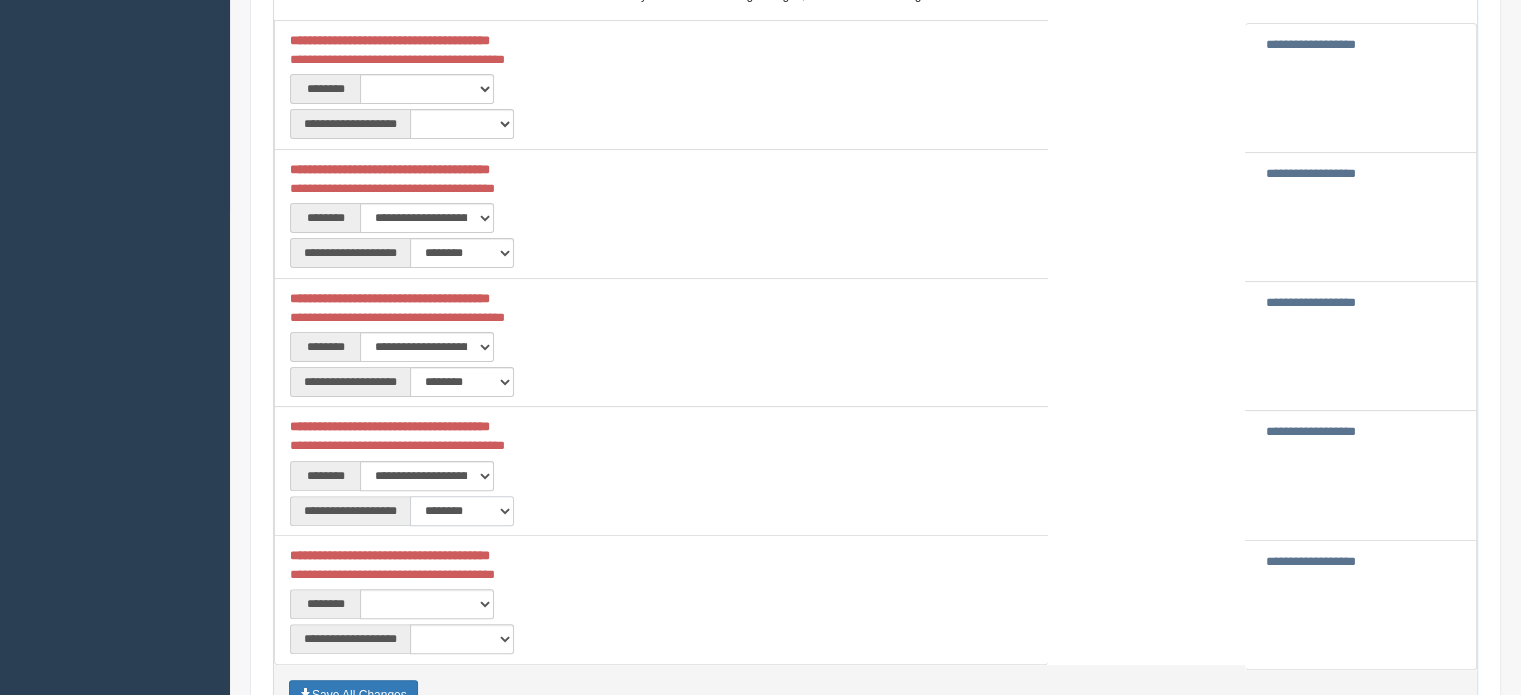 scroll, scrollTop: 482, scrollLeft: 0, axis: vertical 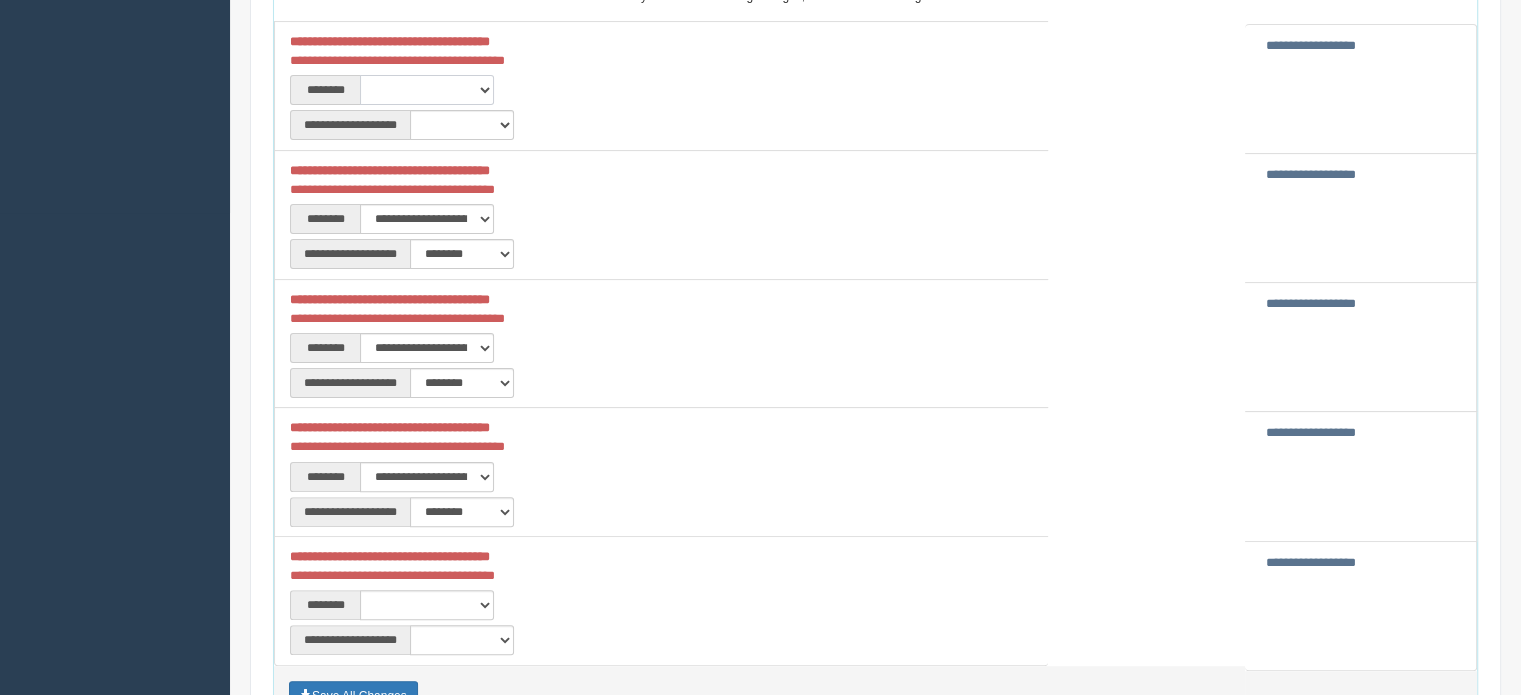 click on "**********" at bounding box center [427, 90] 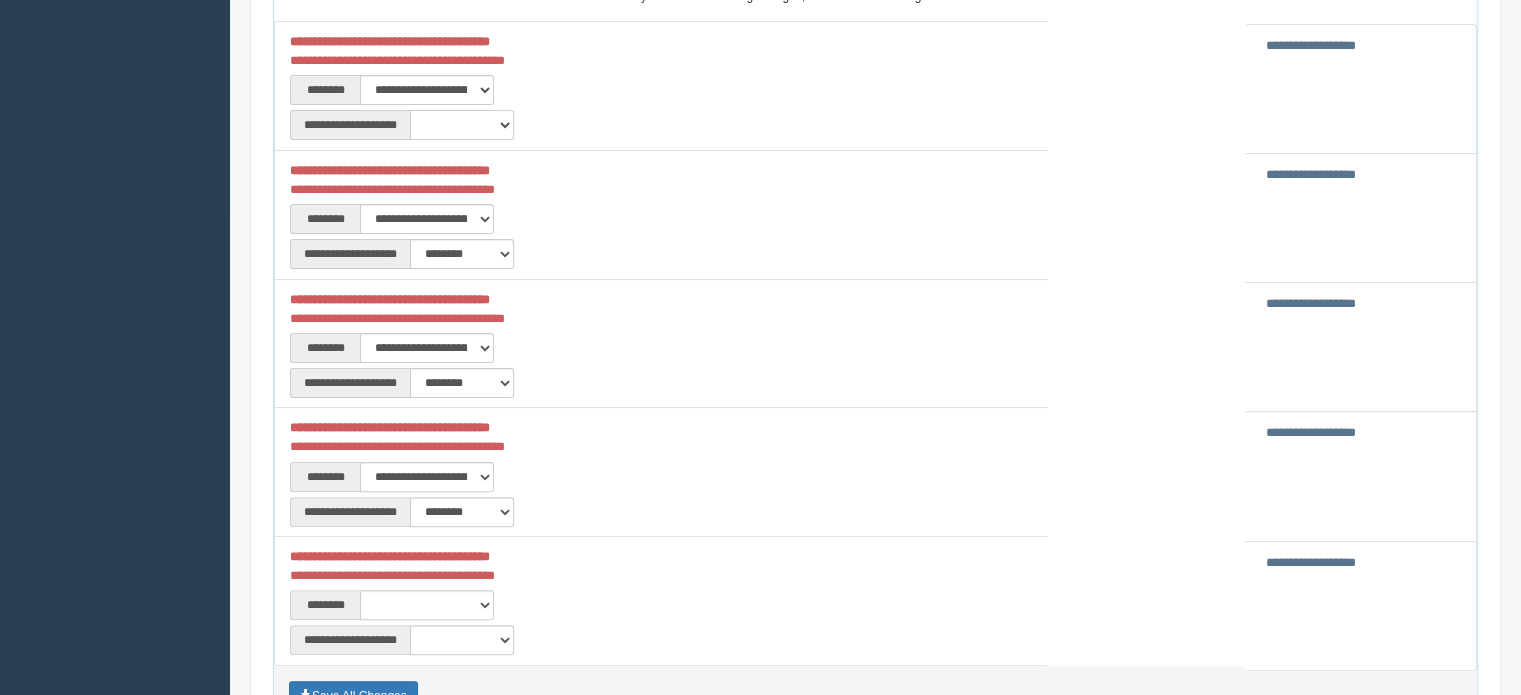 click on "**********" at bounding box center (462, 125) 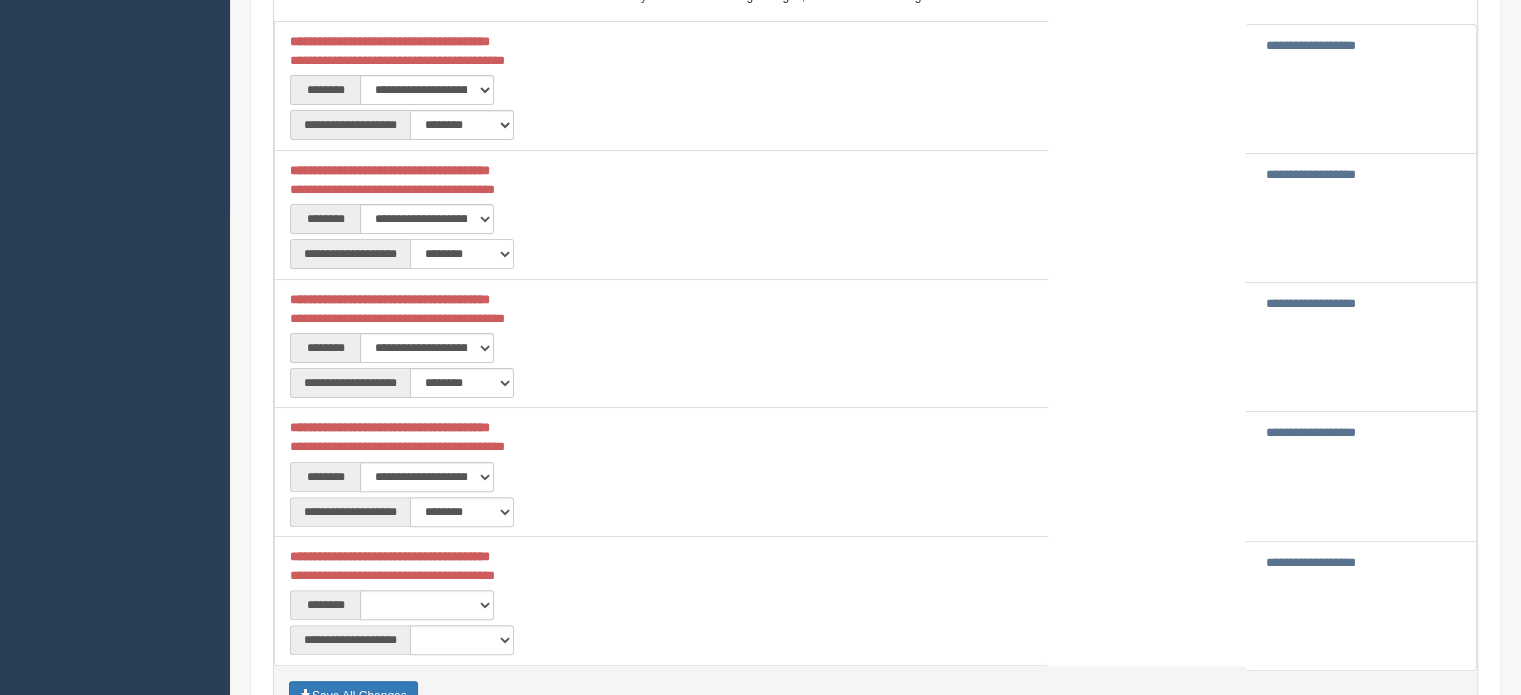 click on "**********" at bounding box center [462, 254] 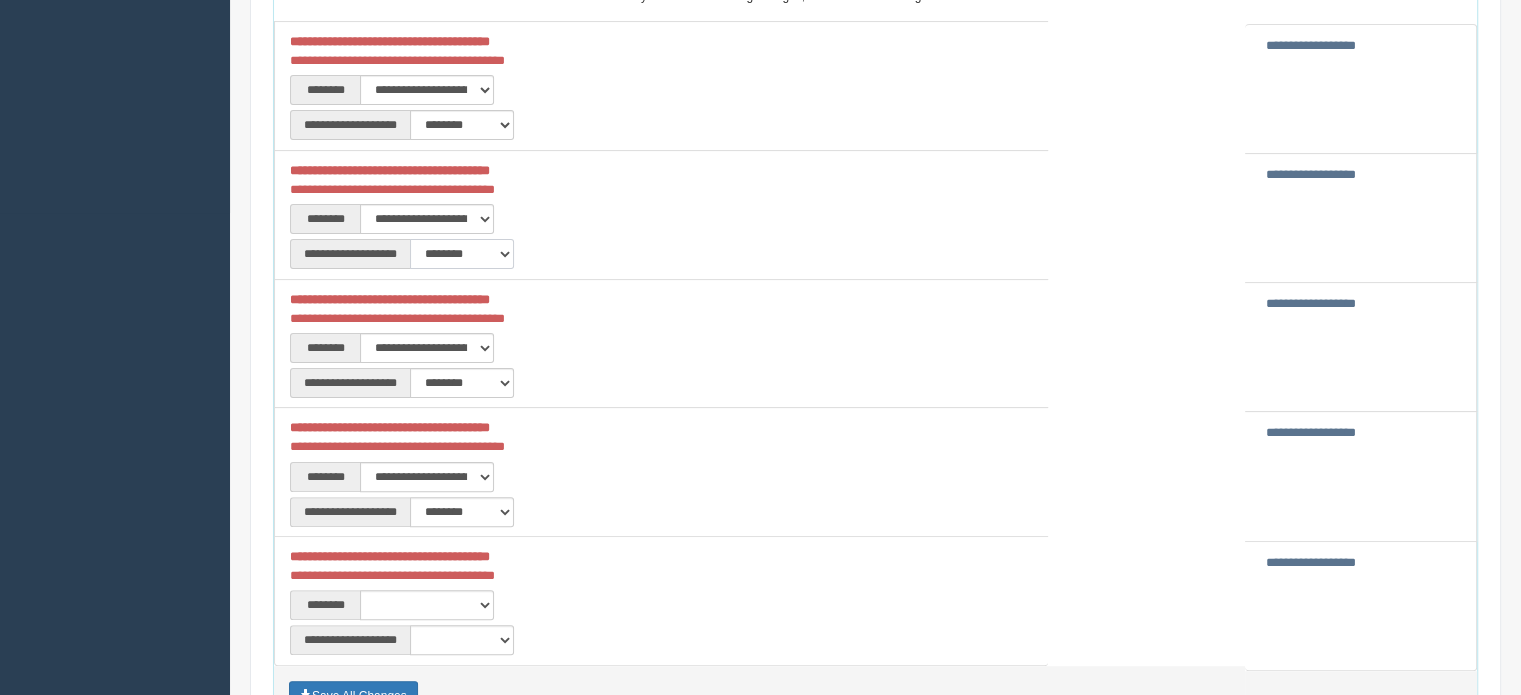 select on "***" 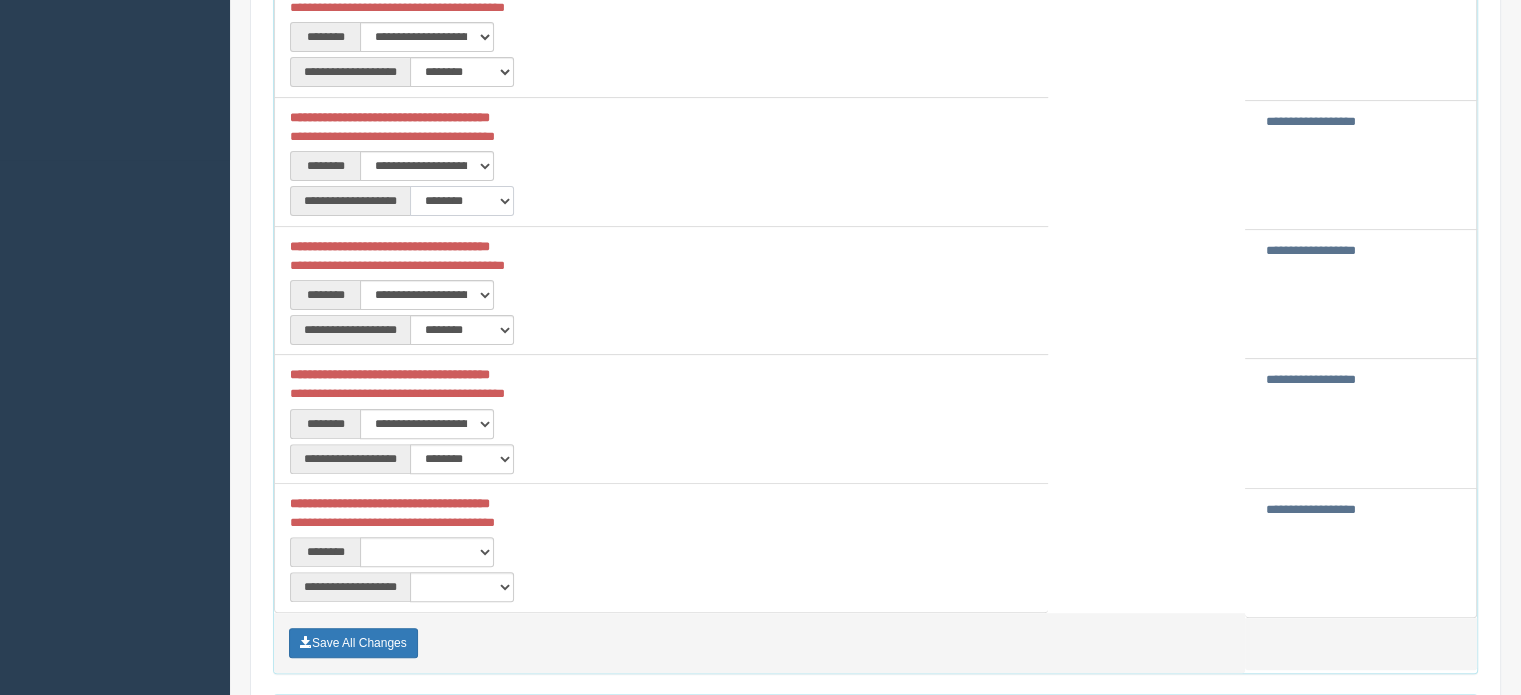 scroll, scrollTop: 540, scrollLeft: 0, axis: vertical 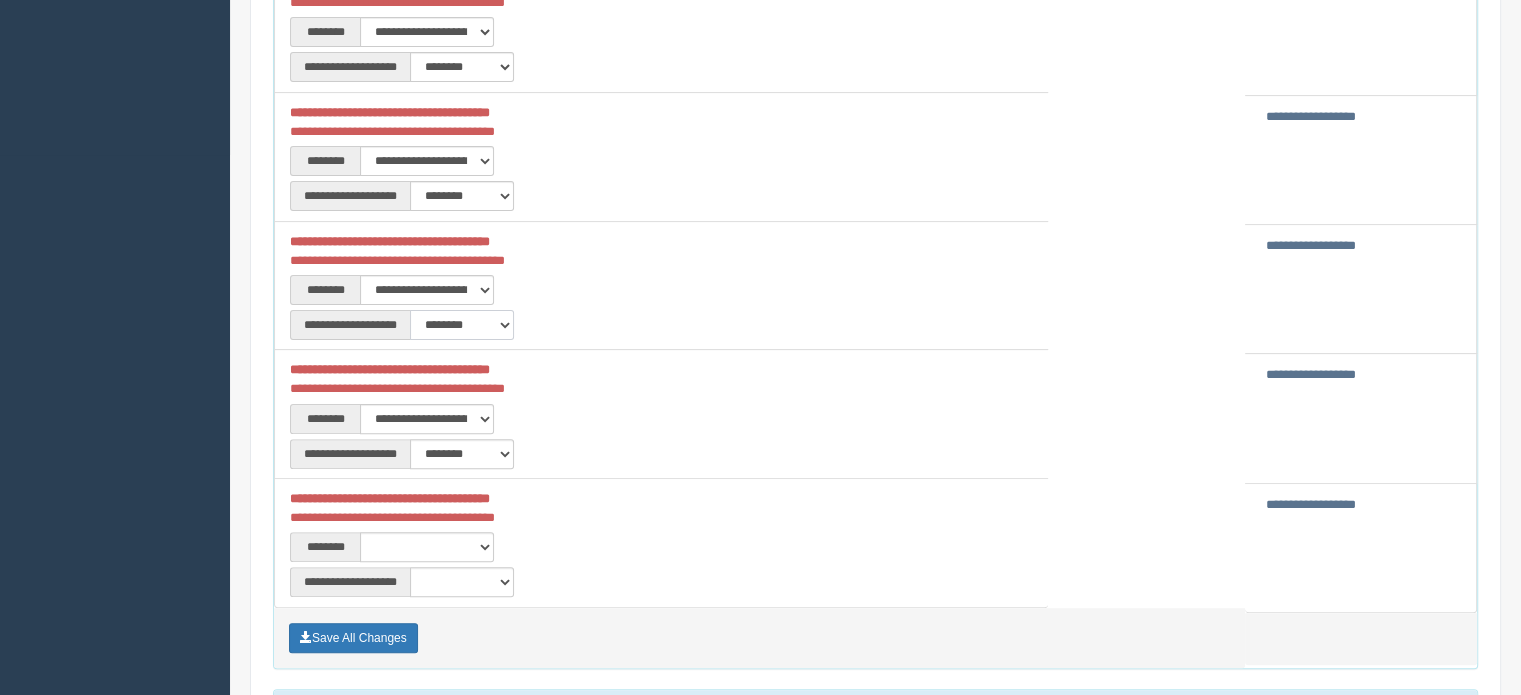click on "**********" at bounding box center (462, 325) 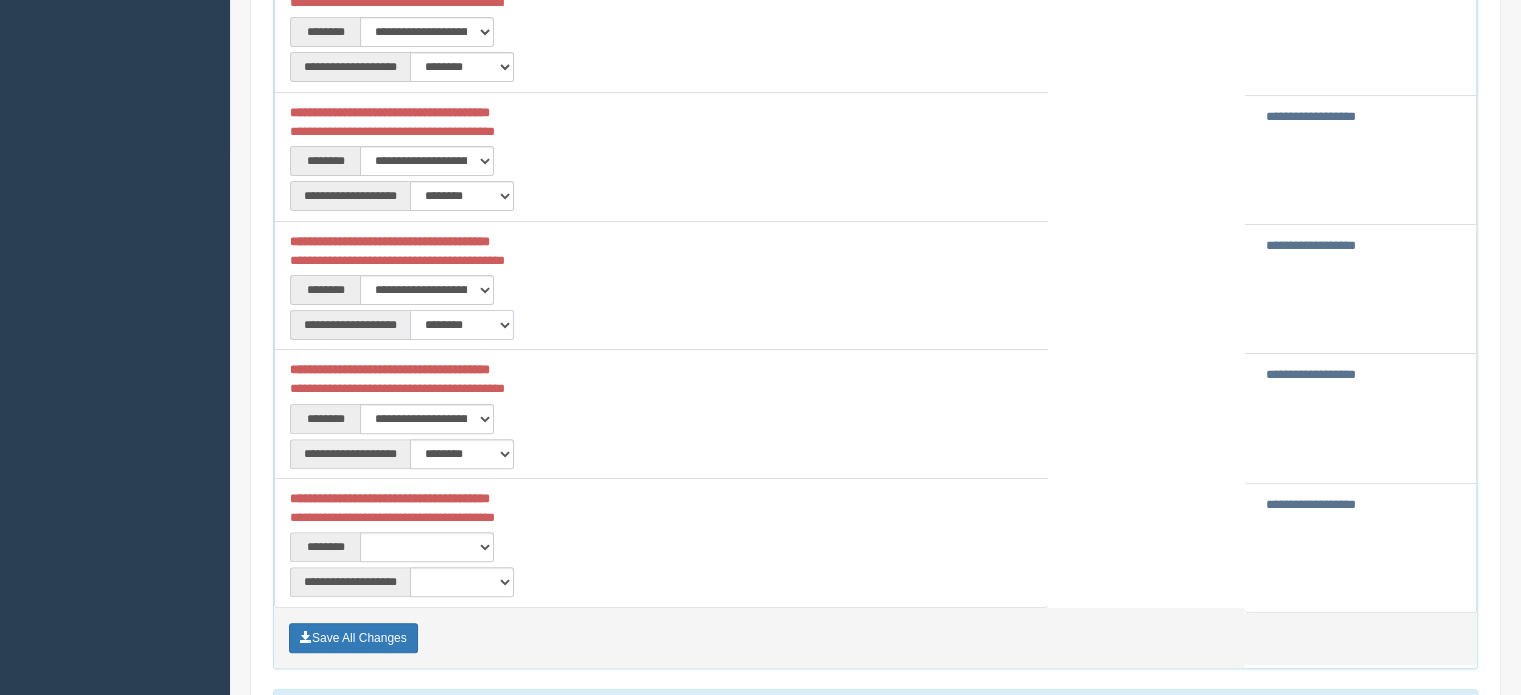 select on "***" 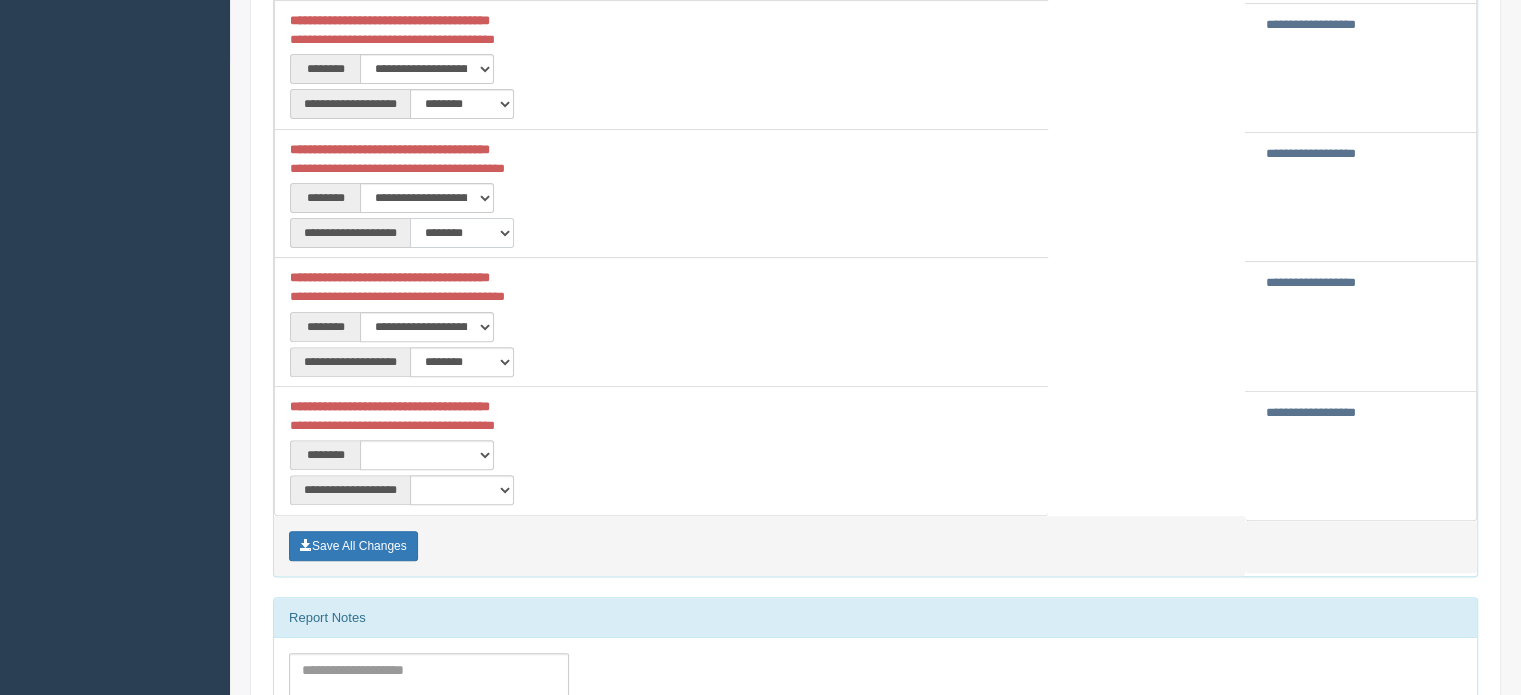 scroll, scrollTop: 632, scrollLeft: 0, axis: vertical 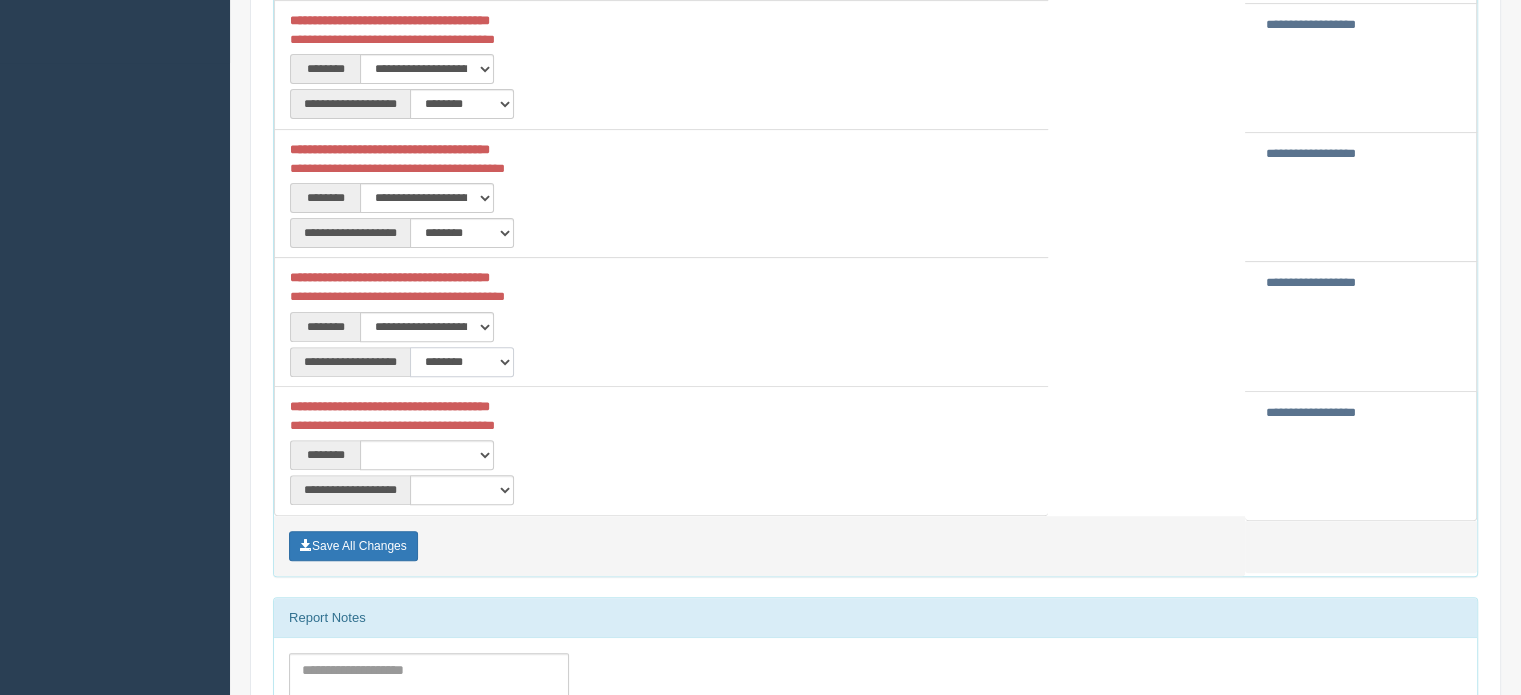 click on "**********" at bounding box center (462, 362) 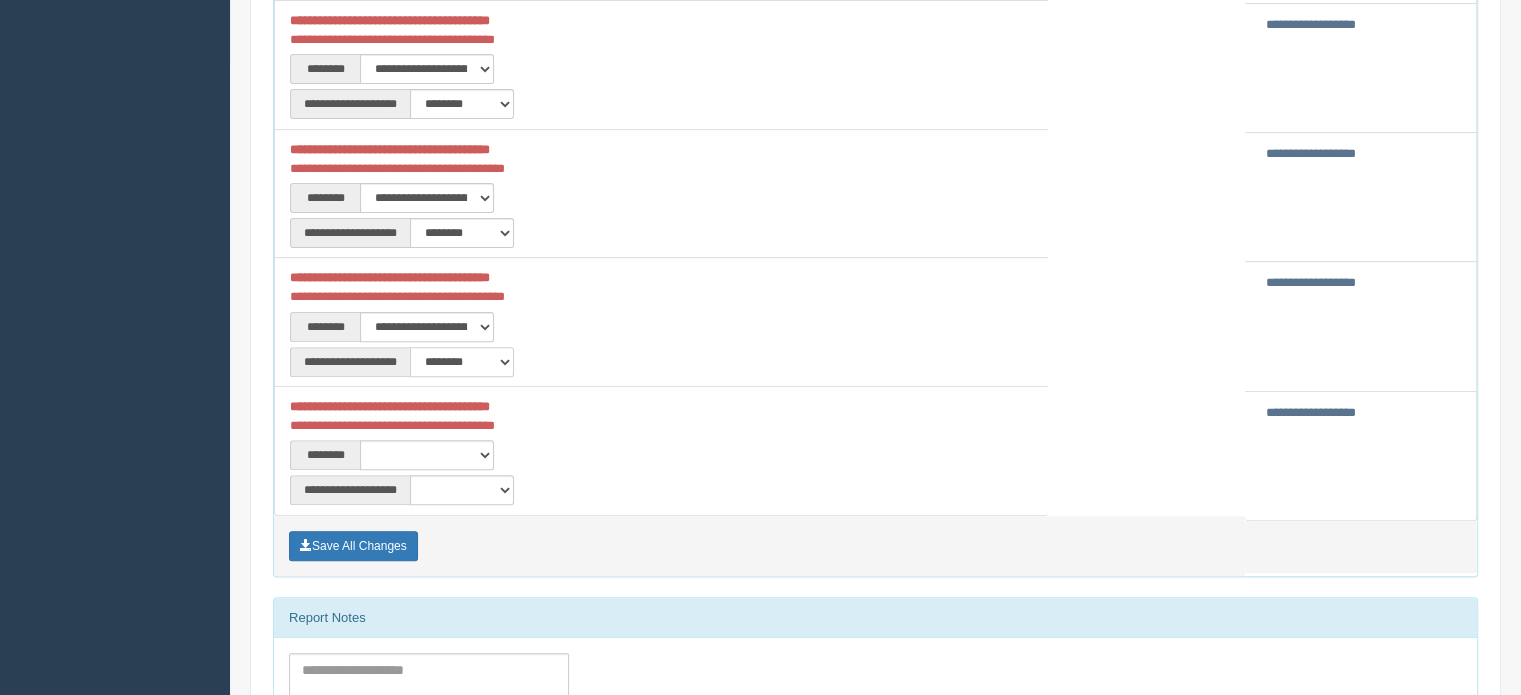 select on "***" 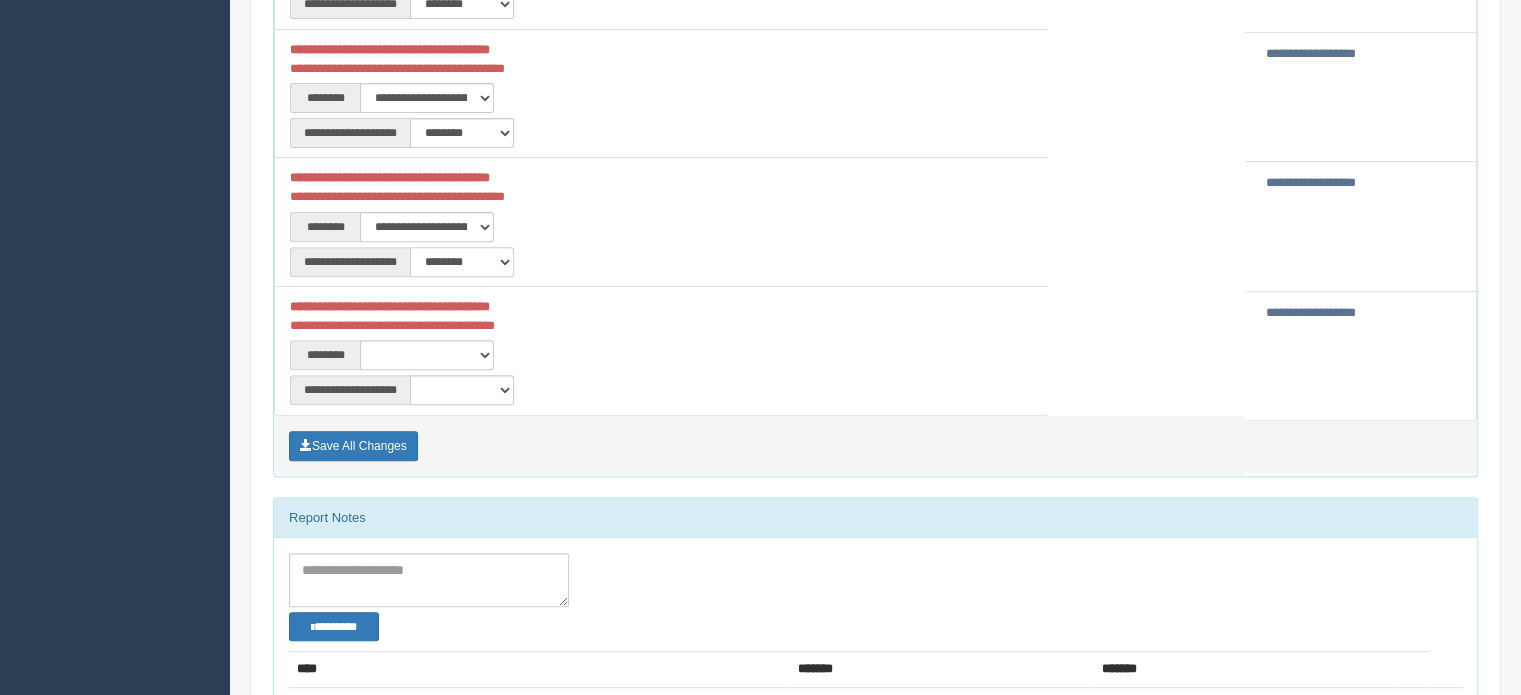 scroll, scrollTop: 788, scrollLeft: 0, axis: vertical 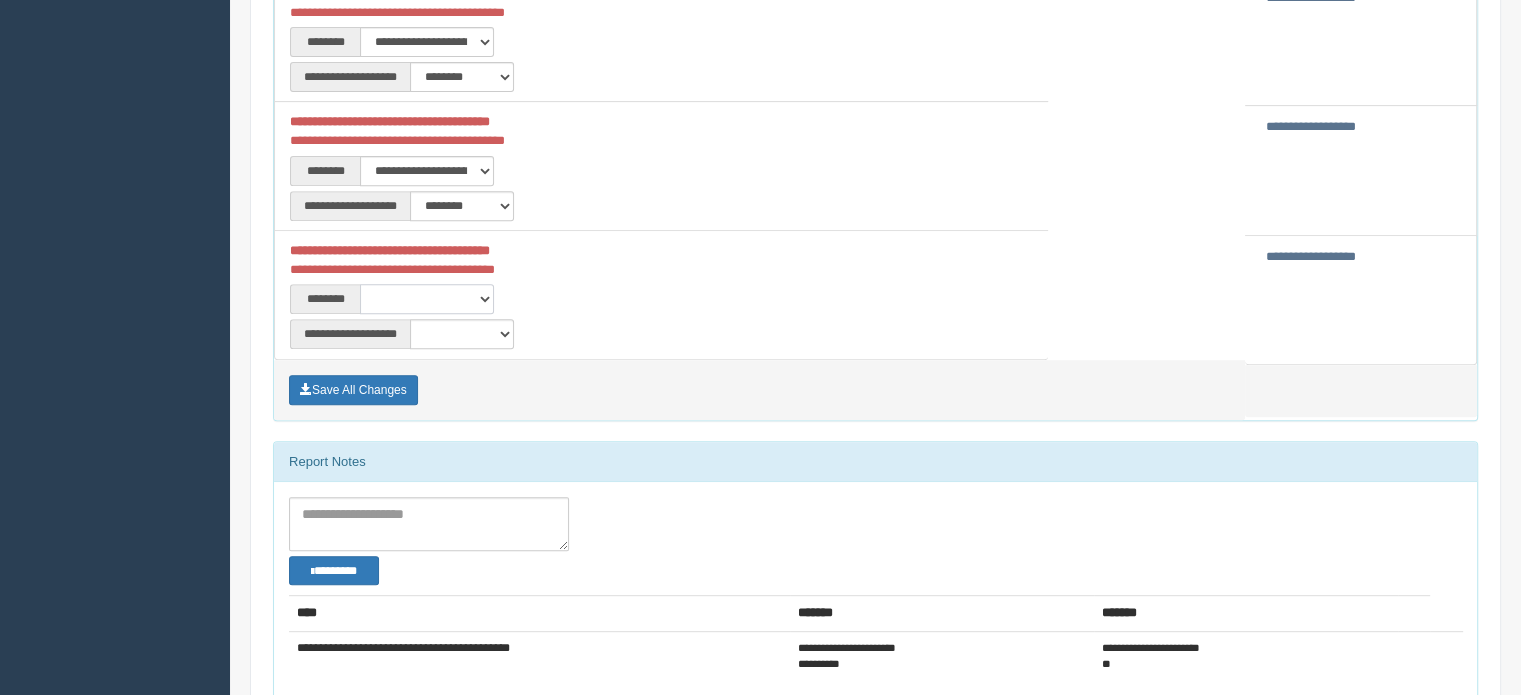 click on "**********" at bounding box center (427, 299) 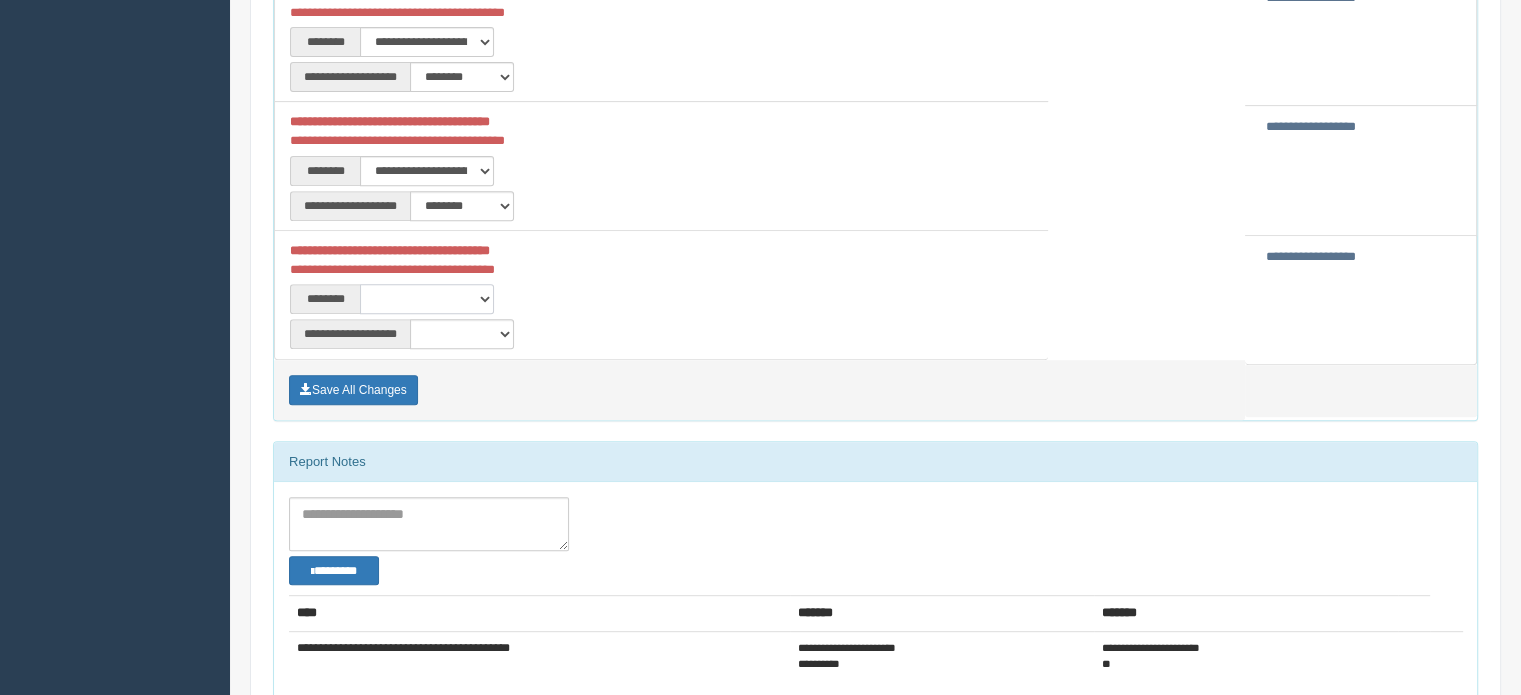 select on "****" 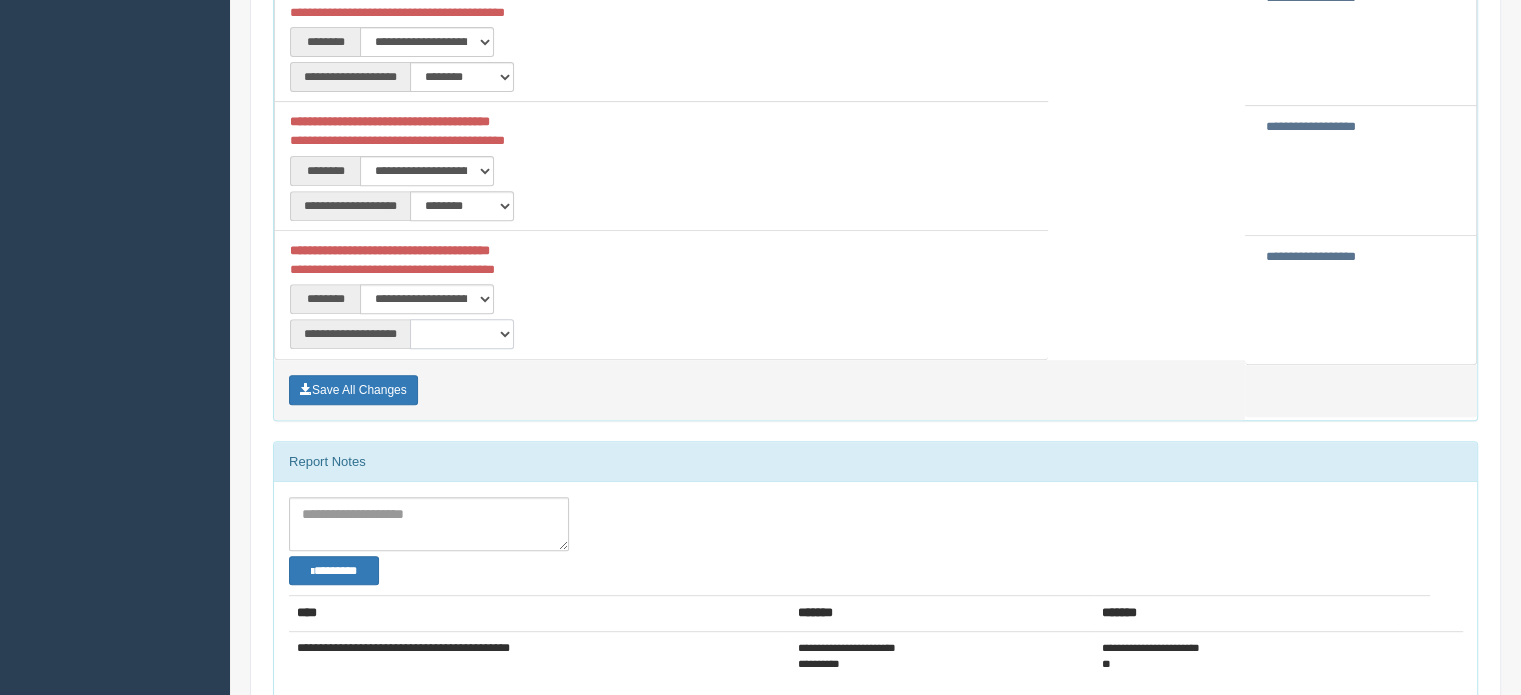 click on "**********" at bounding box center [462, 334] 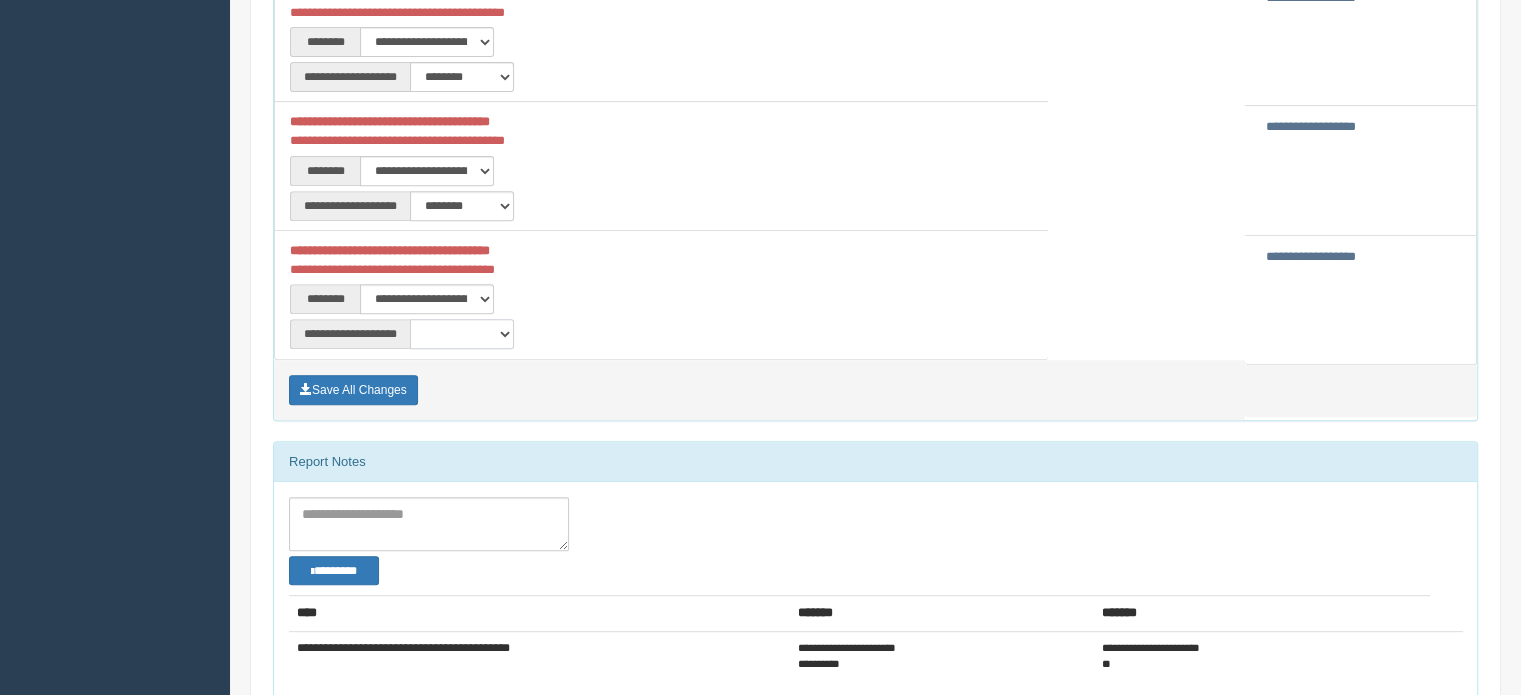 select on "***" 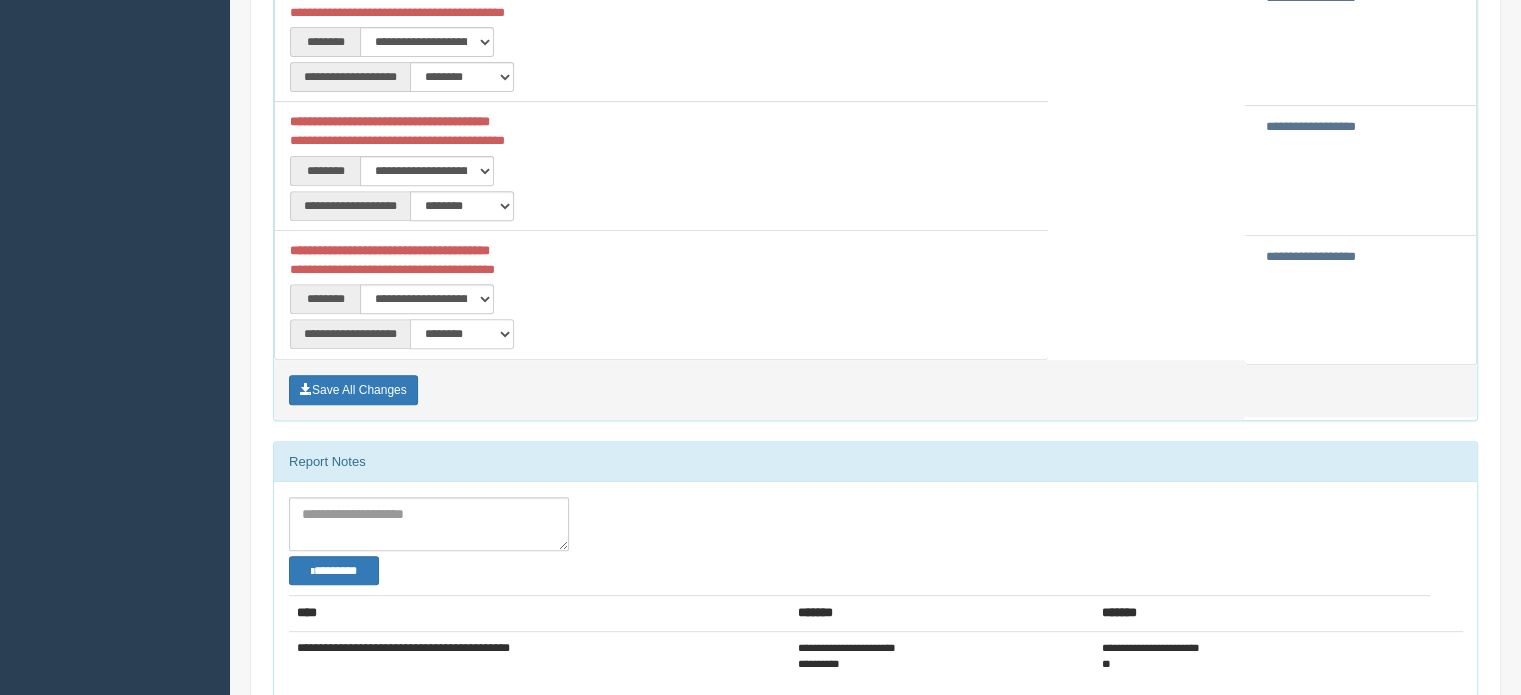 click on "**********" at bounding box center (462, 334) 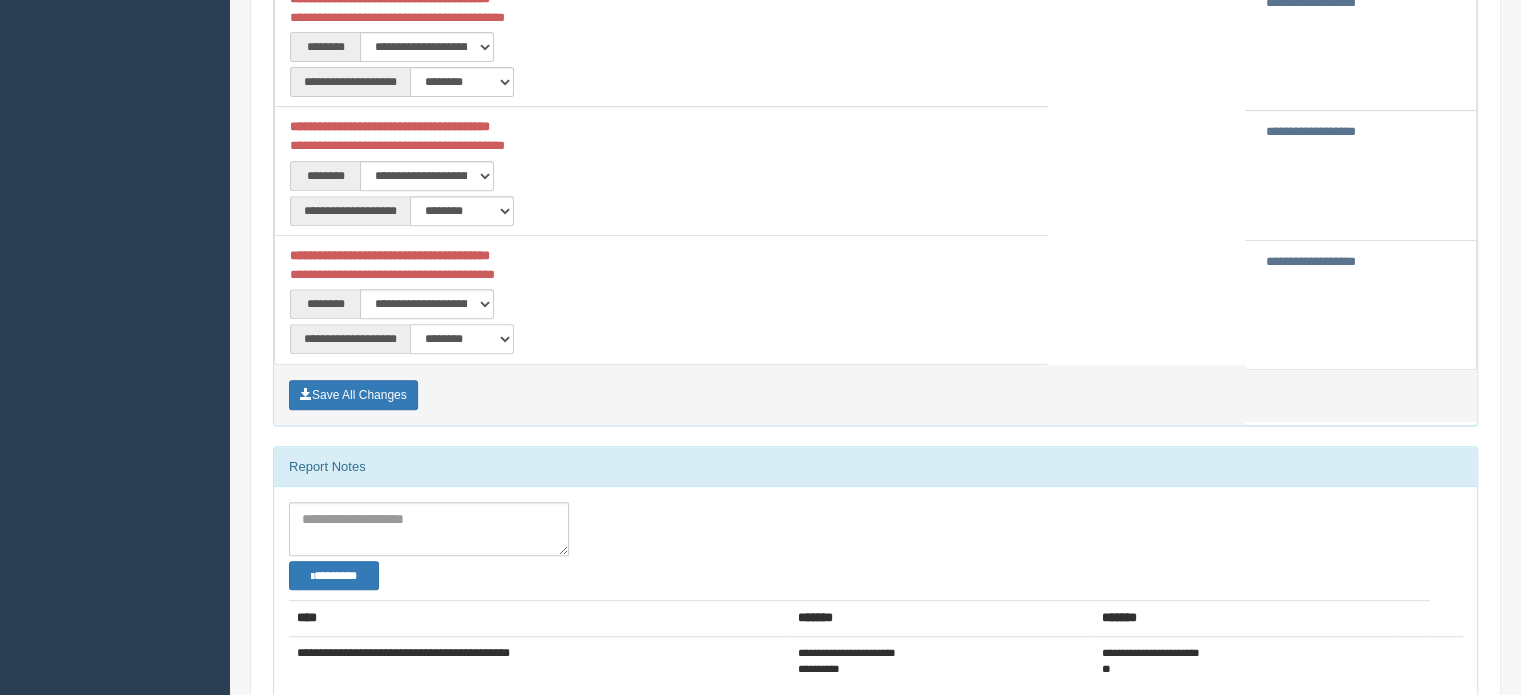 scroll, scrollTop: 782, scrollLeft: 0, axis: vertical 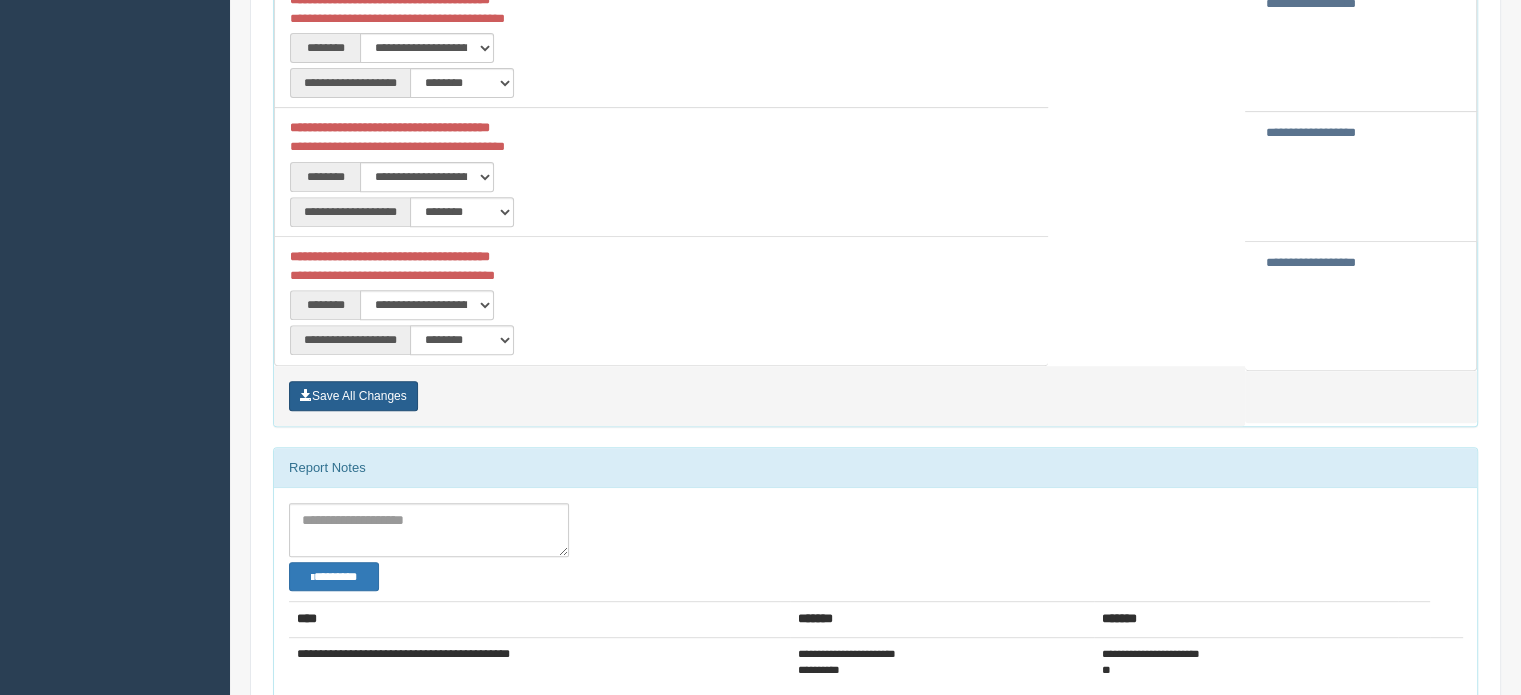 click on "Save All Changes" at bounding box center (353, 396) 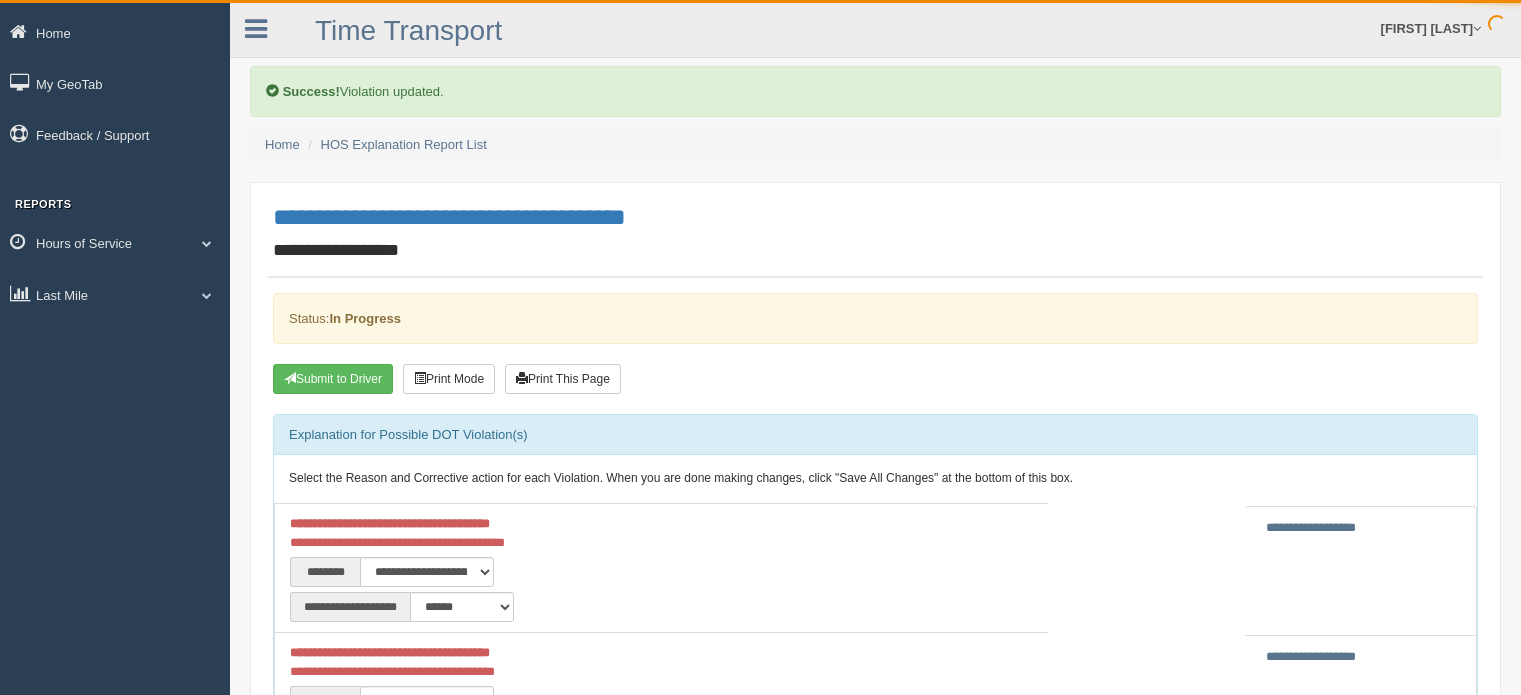 scroll, scrollTop: 0, scrollLeft: 0, axis: both 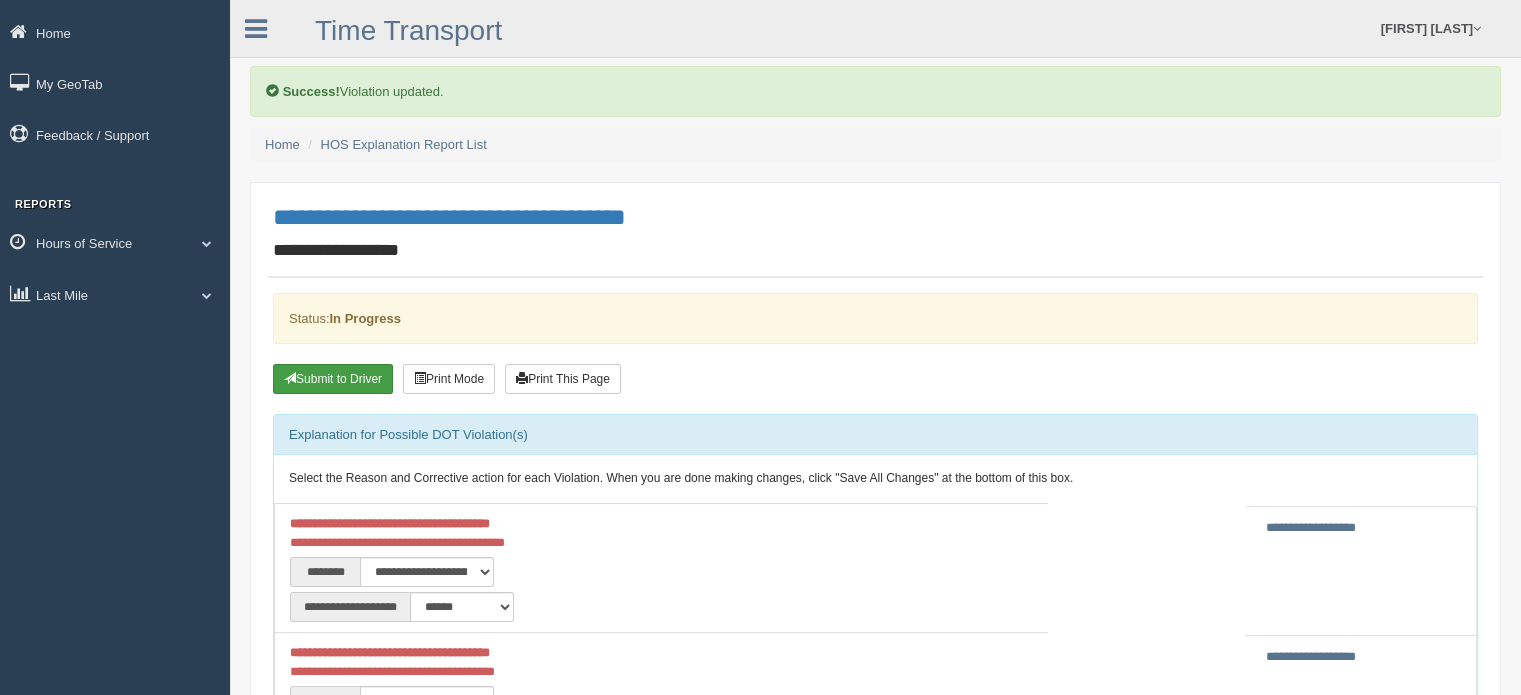 click on "Submit to Driver" at bounding box center [333, 379] 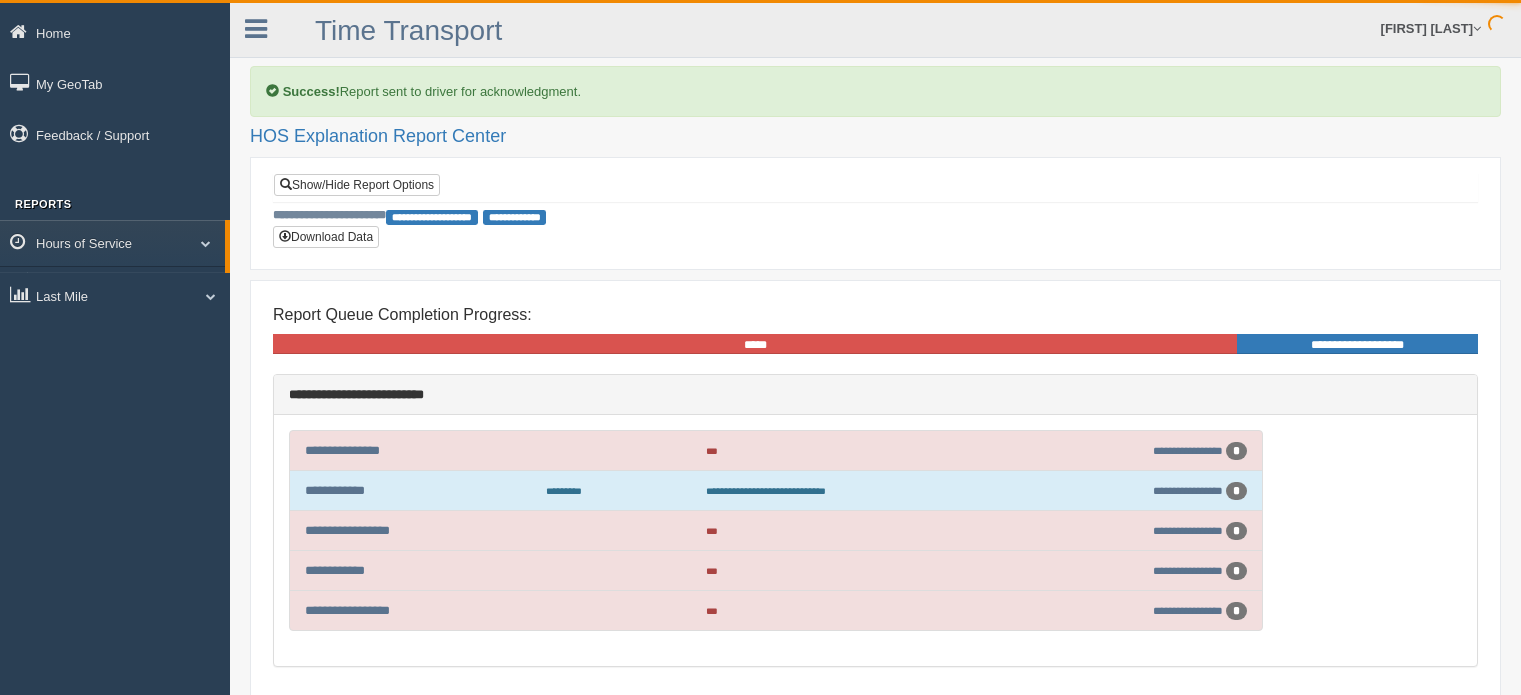 scroll, scrollTop: 0, scrollLeft: 0, axis: both 